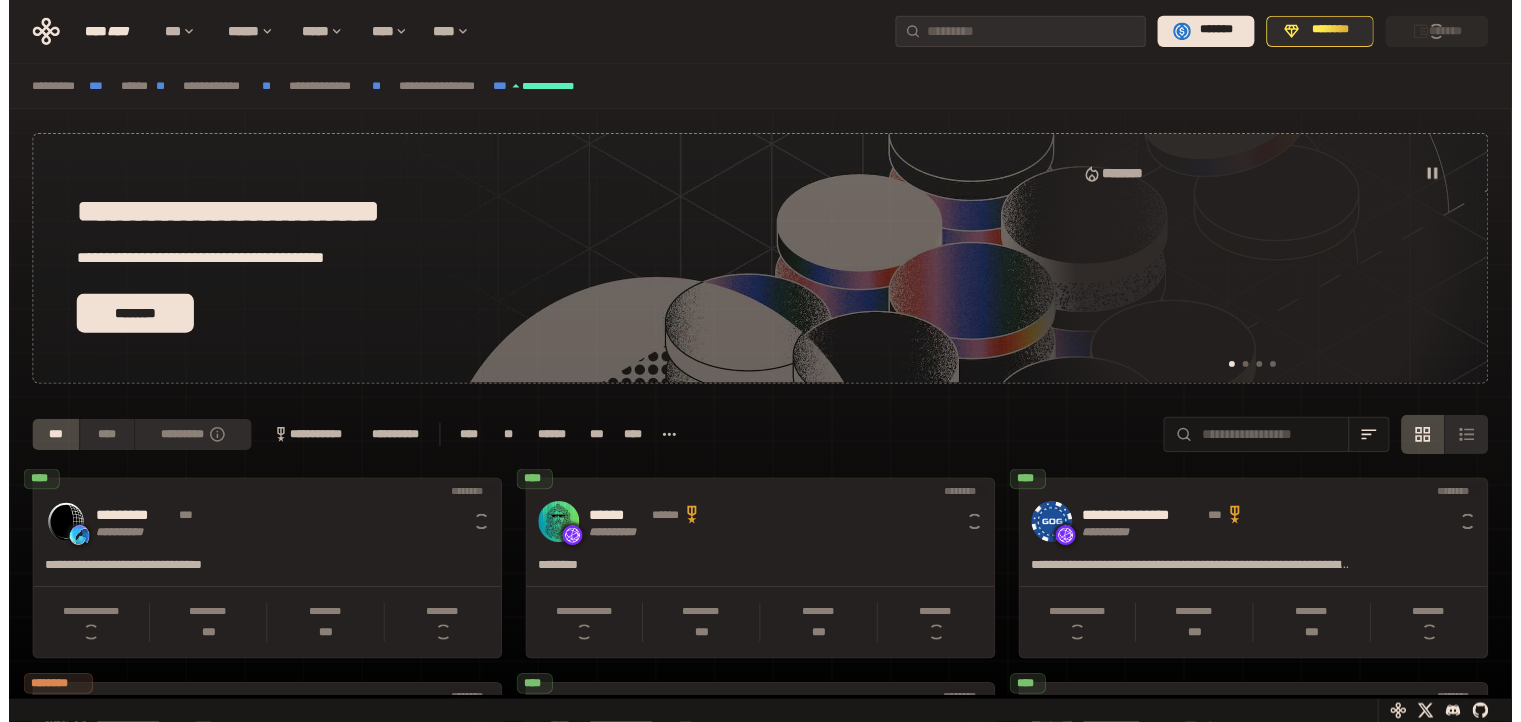 scroll, scrollTop: 0, scrollLeft: 0, axis: both 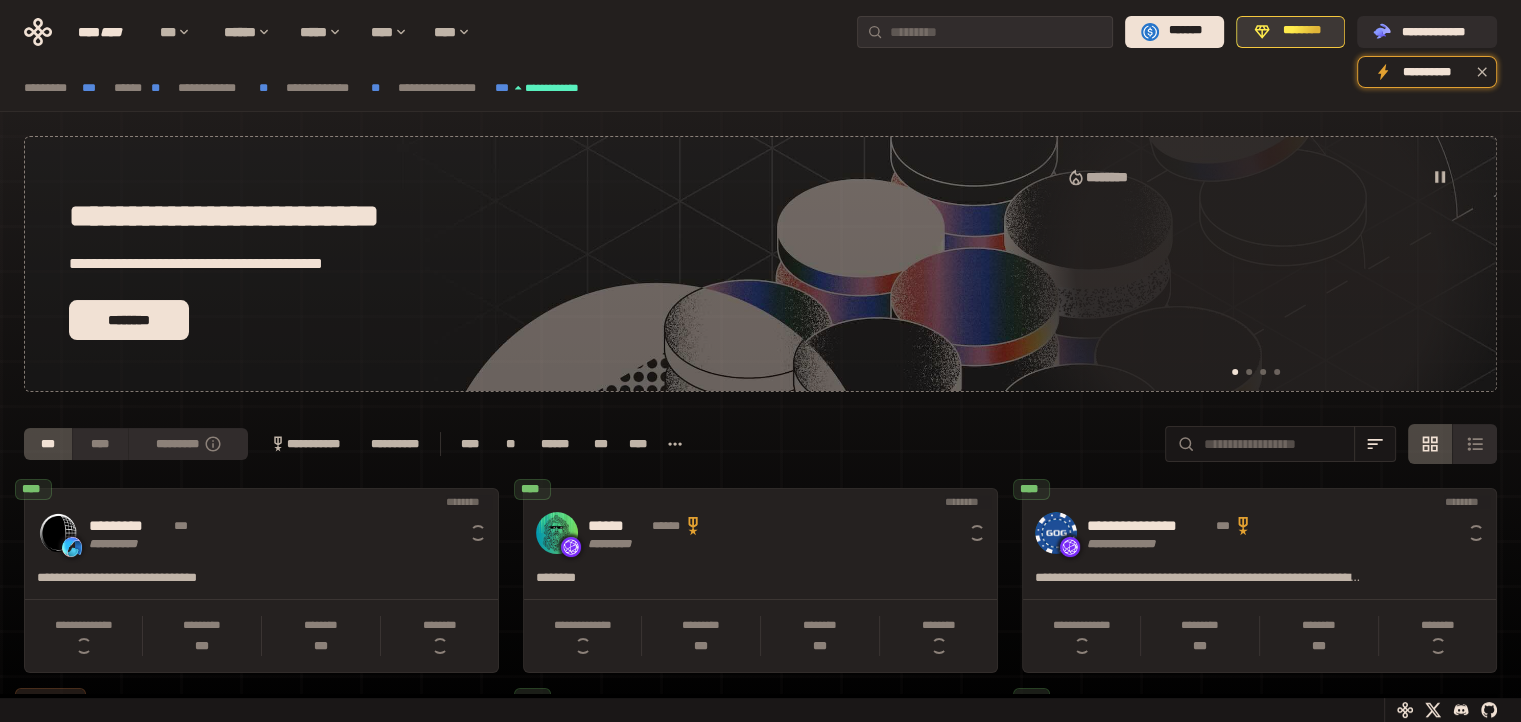 click on "********" at bounding box center (1291, 32) 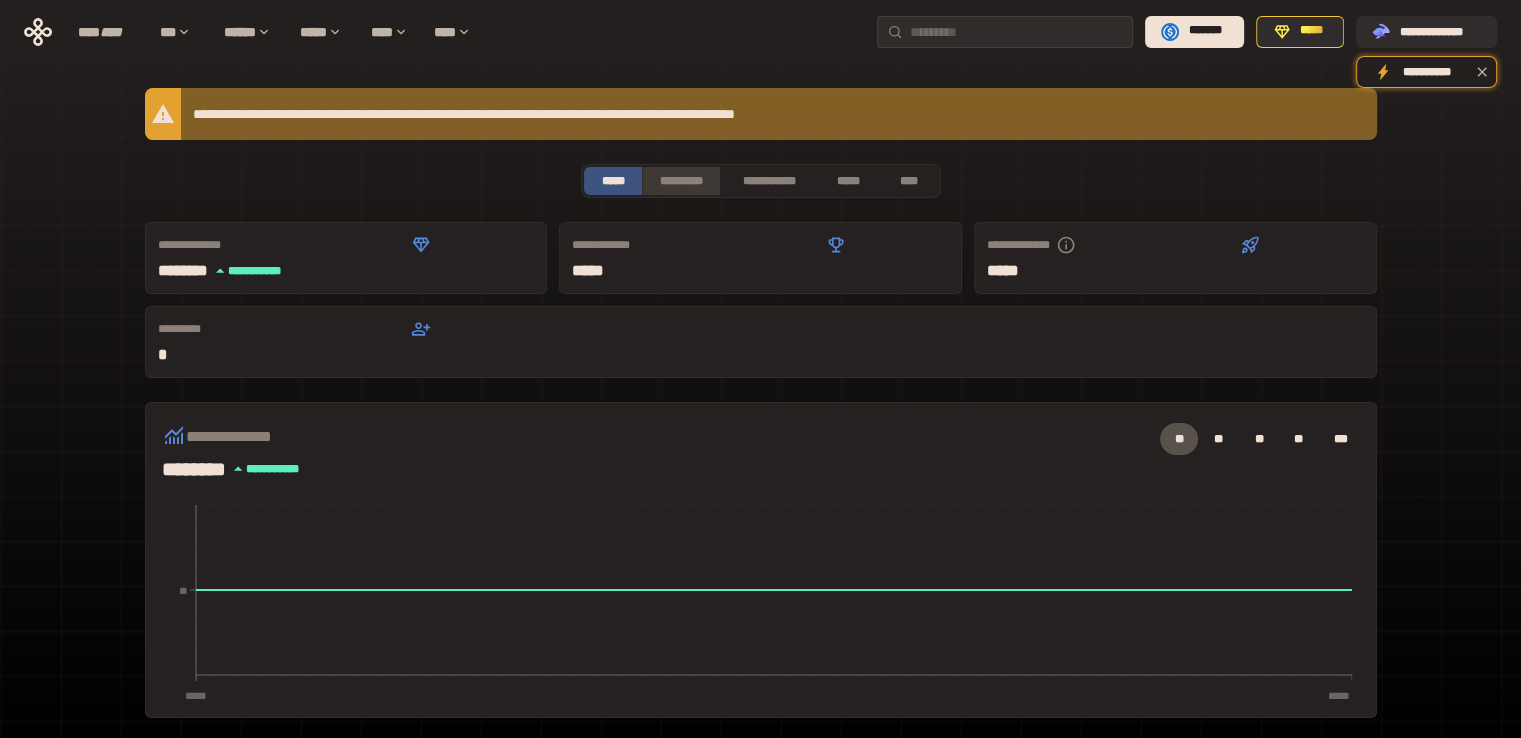 click on "*********" at bounding box center (680, 181) 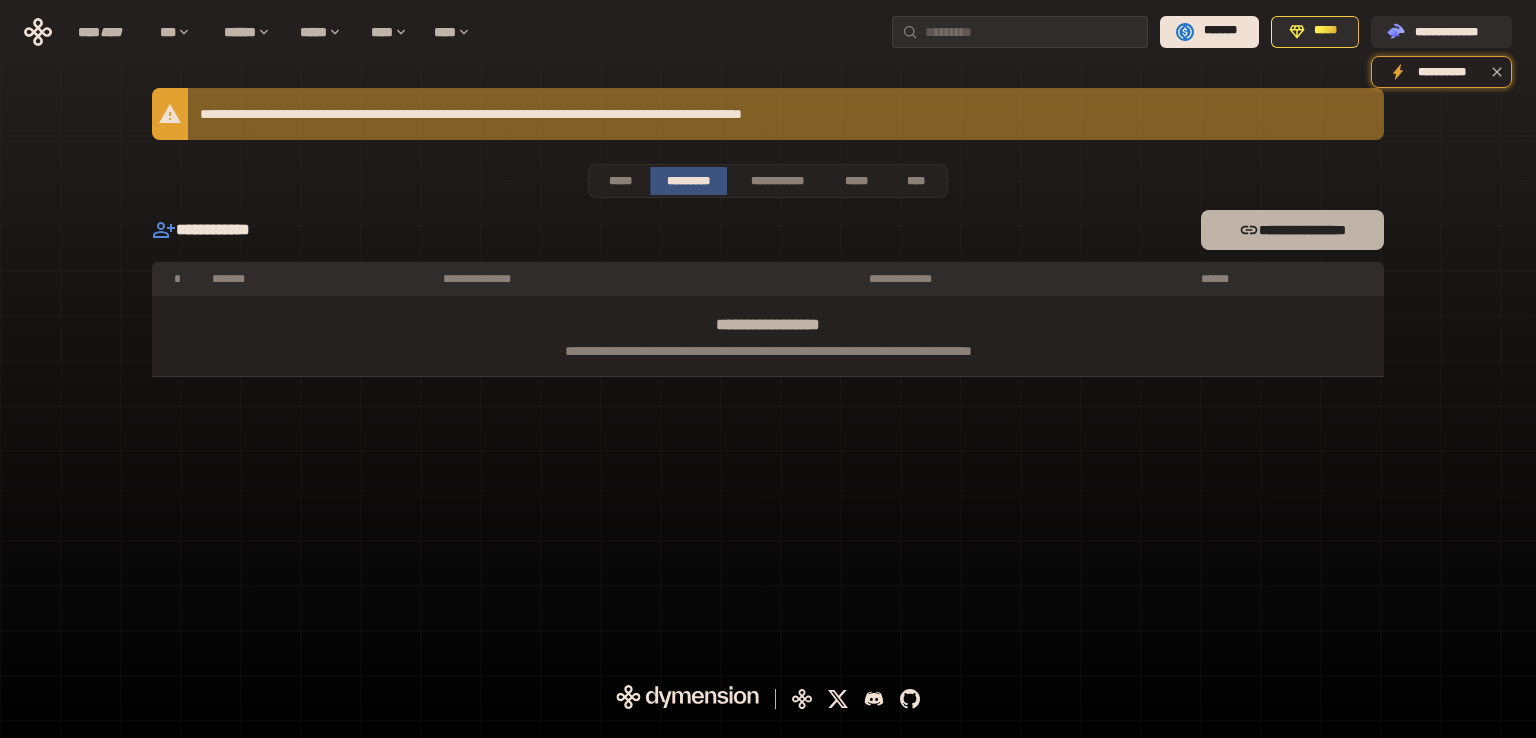 click on "**********" at bounding box center (1292, 230) 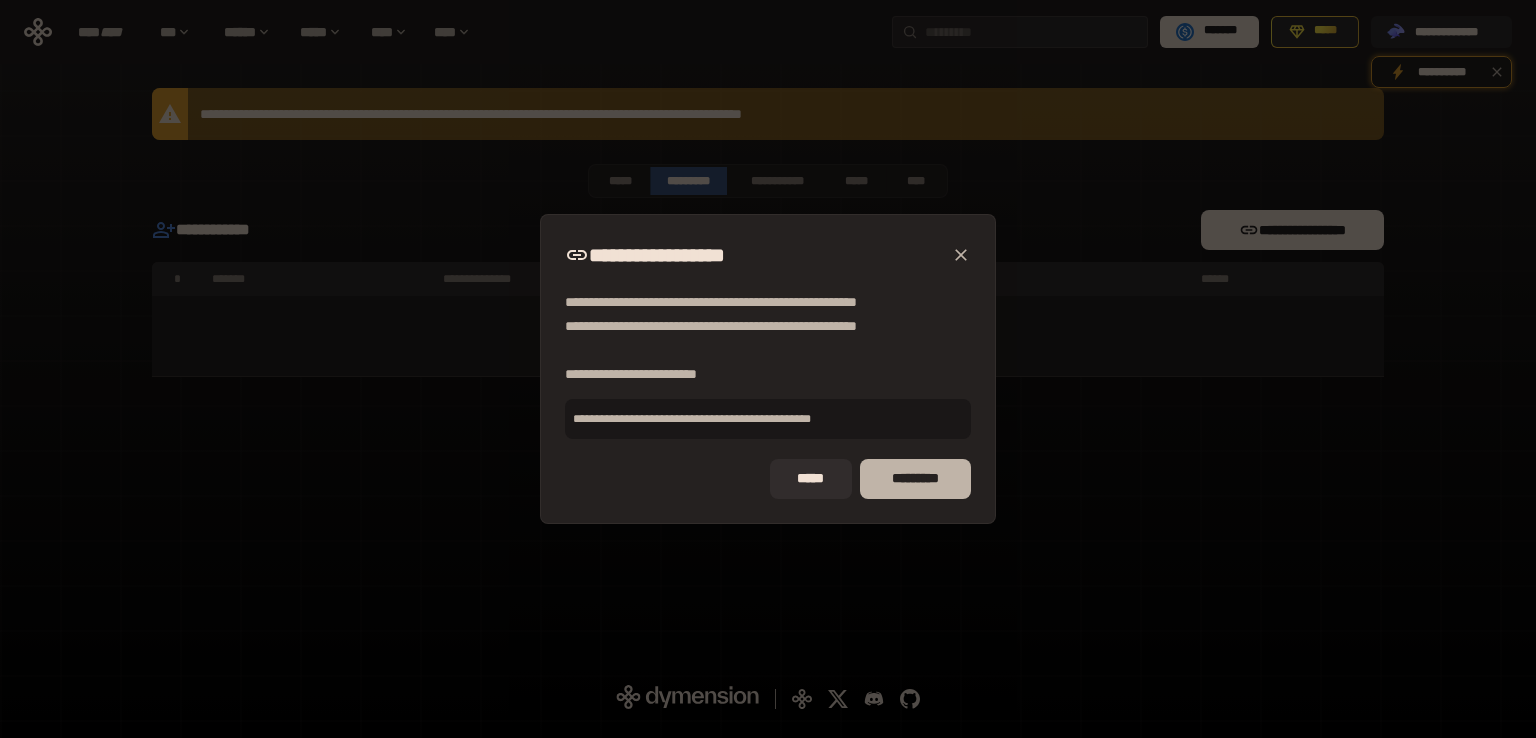 click on "*********" at bounding box center [915, 479] 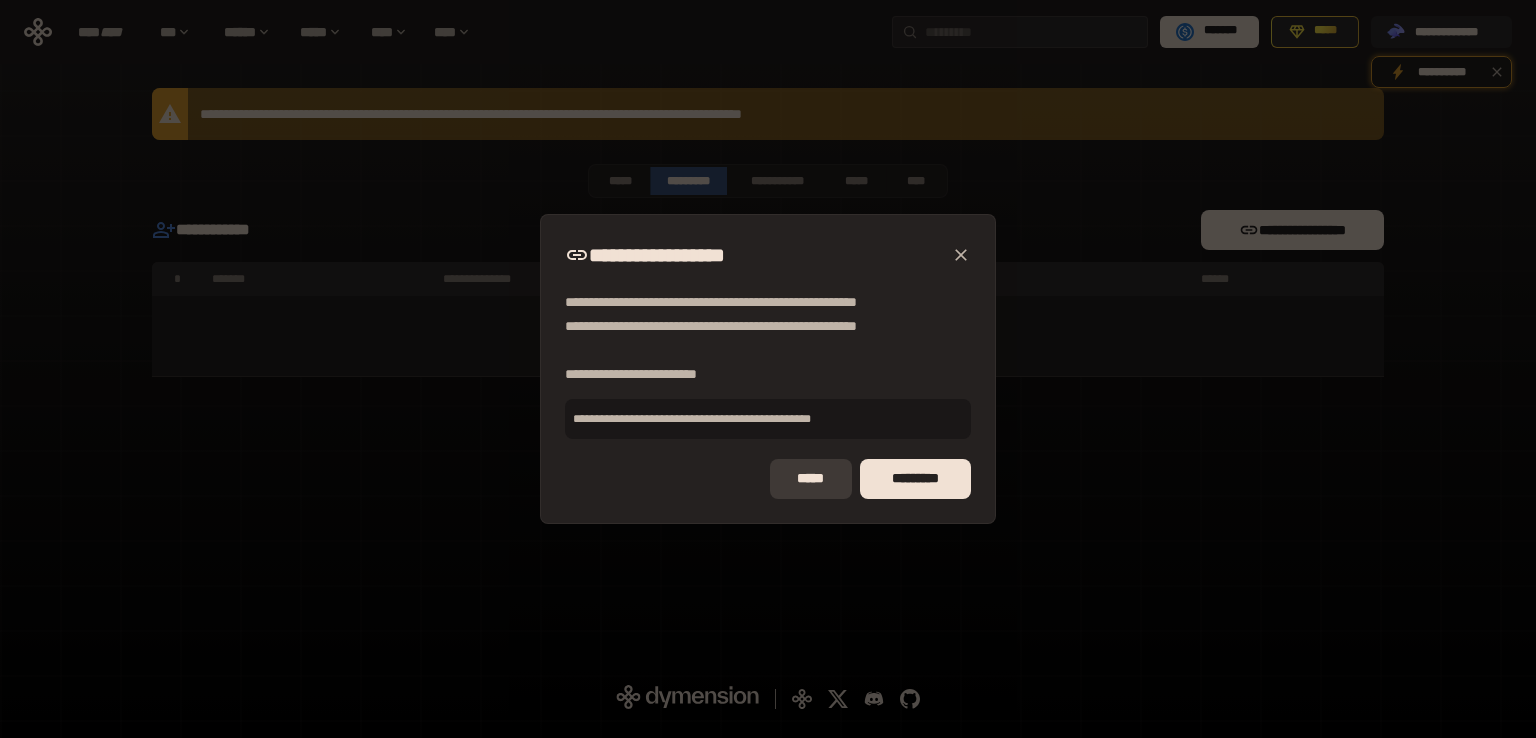 click on "*****" at bounding box center [811, 479] 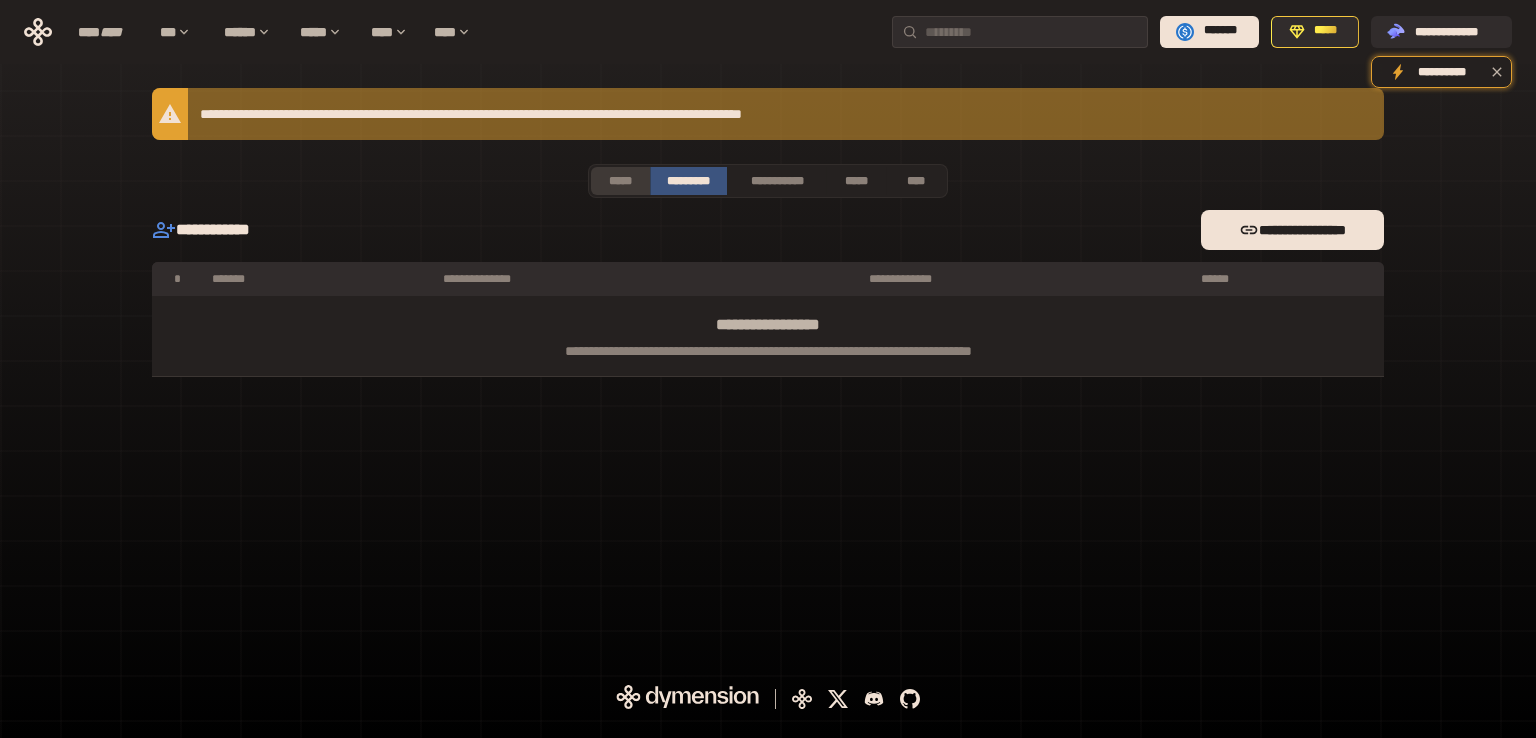 click on "*****" at bounding box center [620, 181] 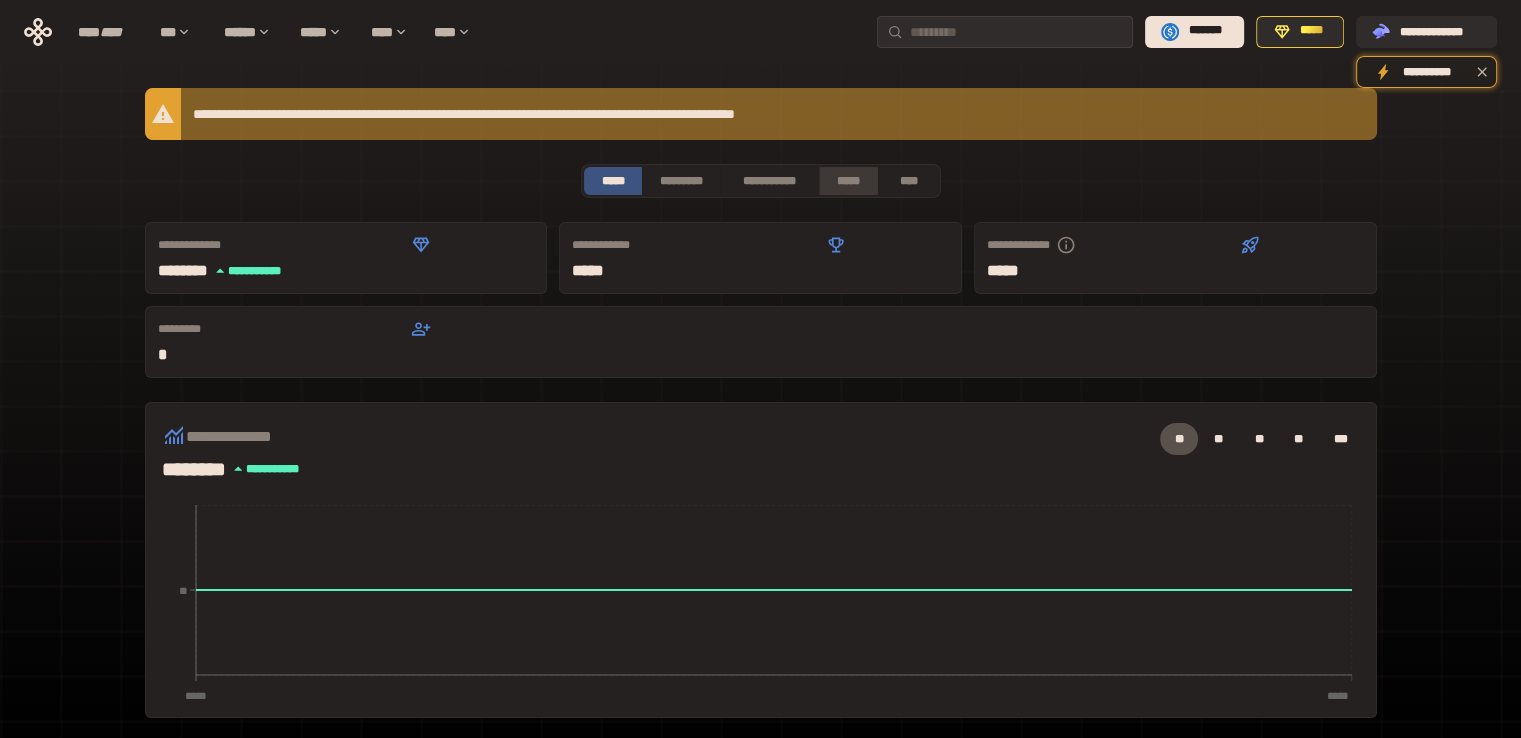 click on "*****" at bounding box center (849, 181) 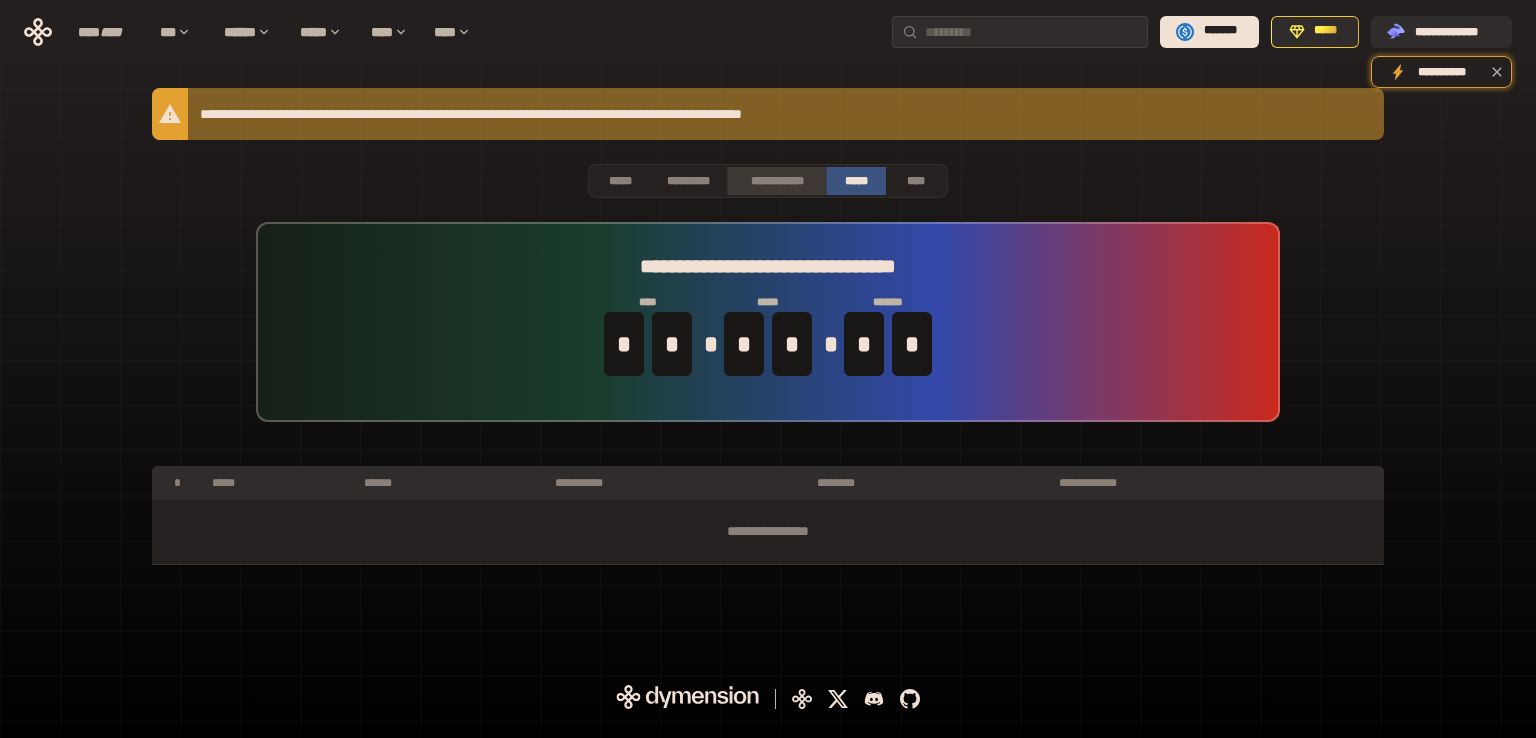 click on "**********" at bounding box center (776, 181) 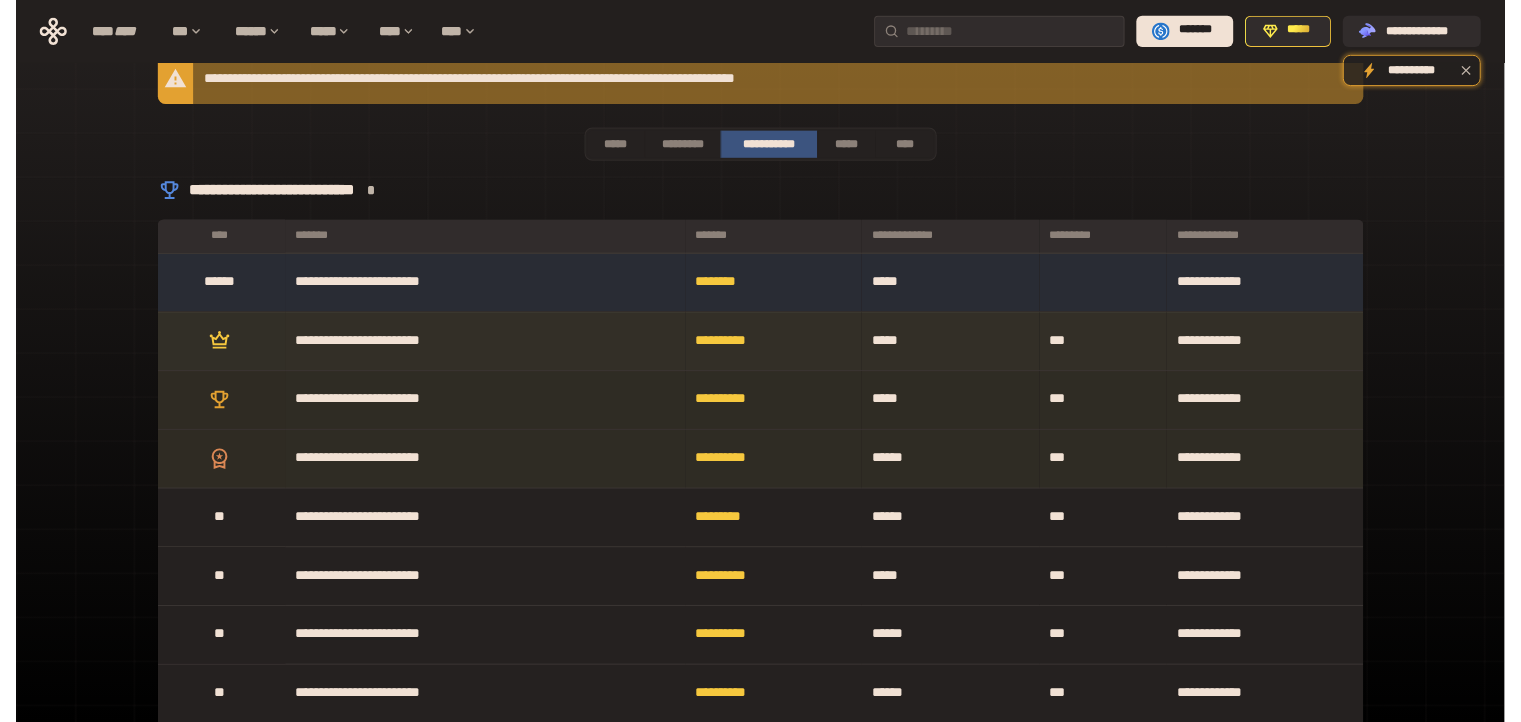 scroll, scrollTop: 0, scrollLeft: 0, axis: both 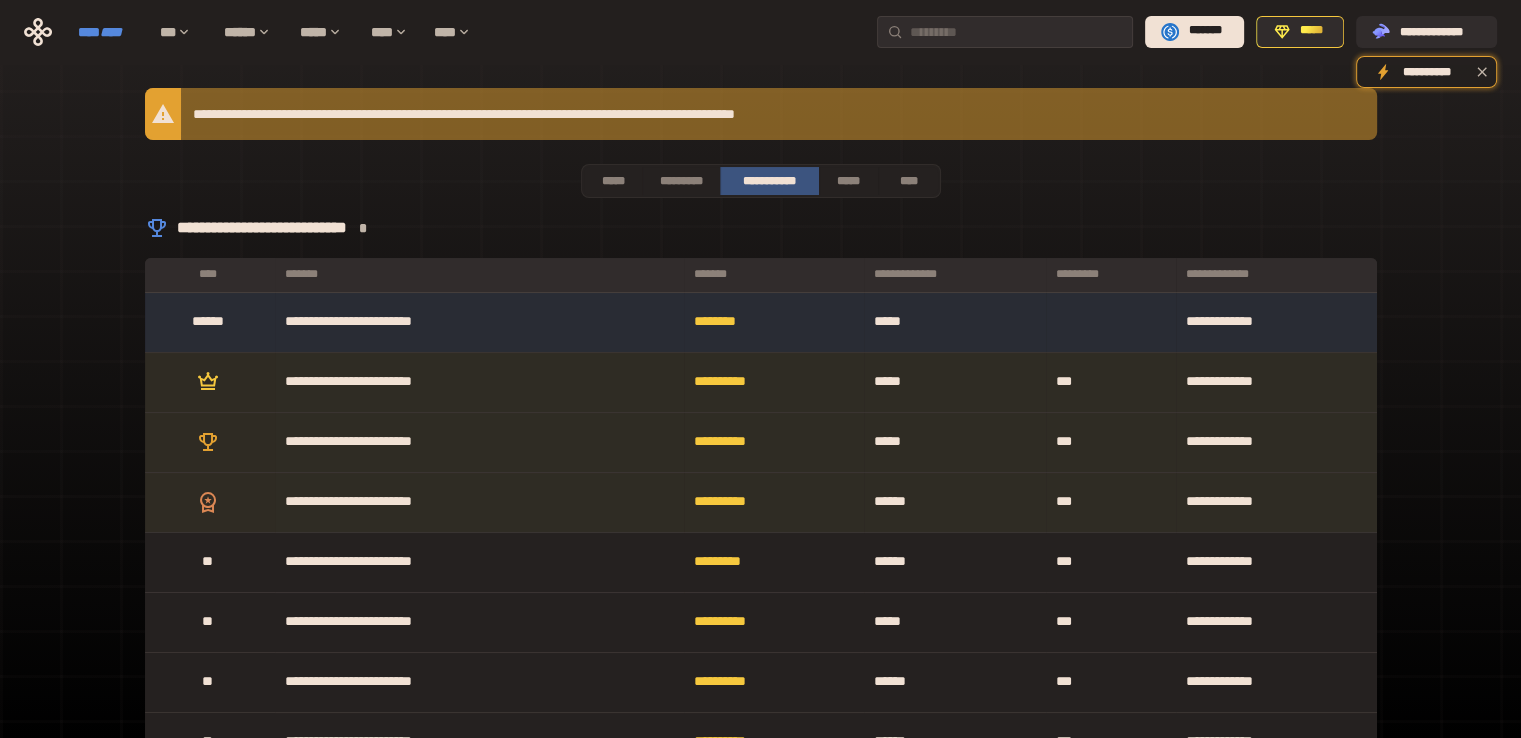 click on "****" at bounding box center (111, 32) 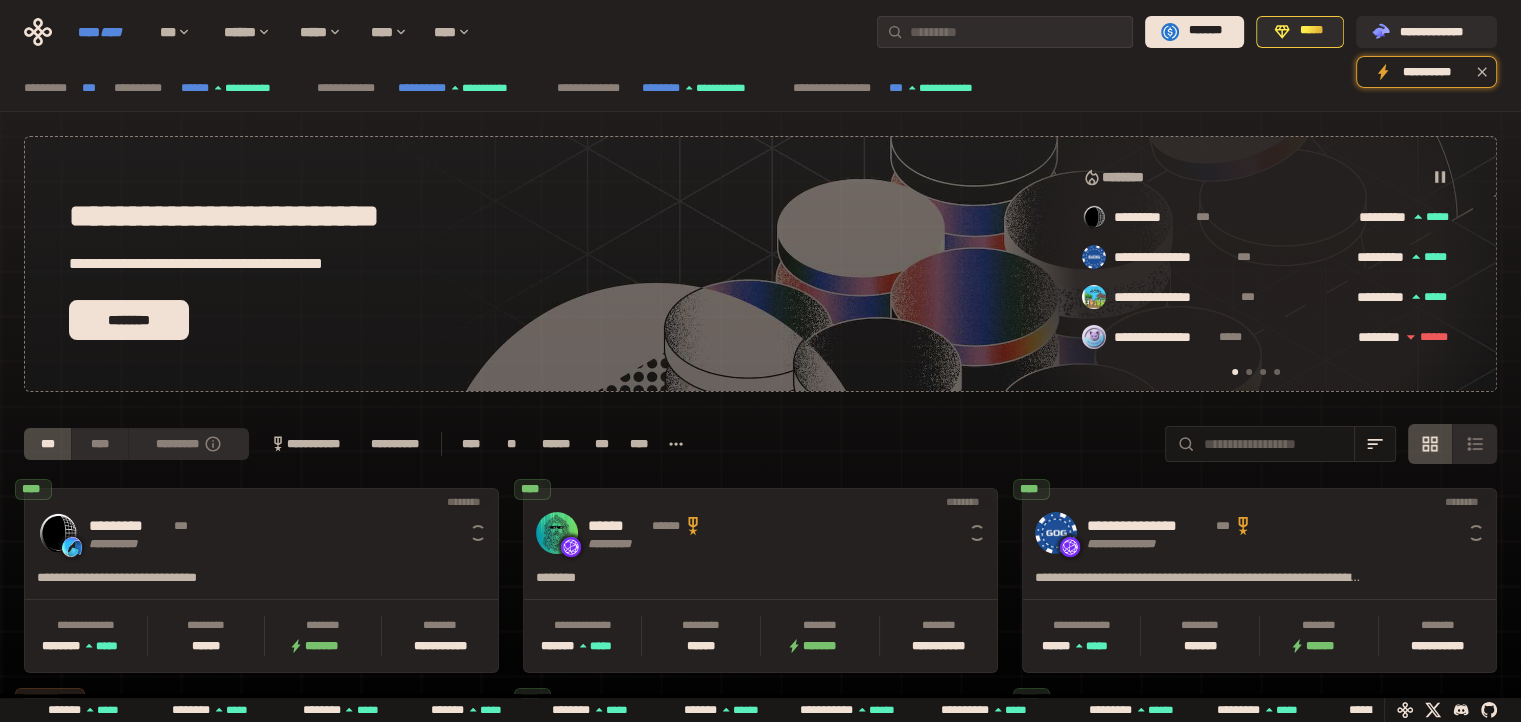 scroll, scrollTop: 0, scrollLeft: 16, axis: horizontal 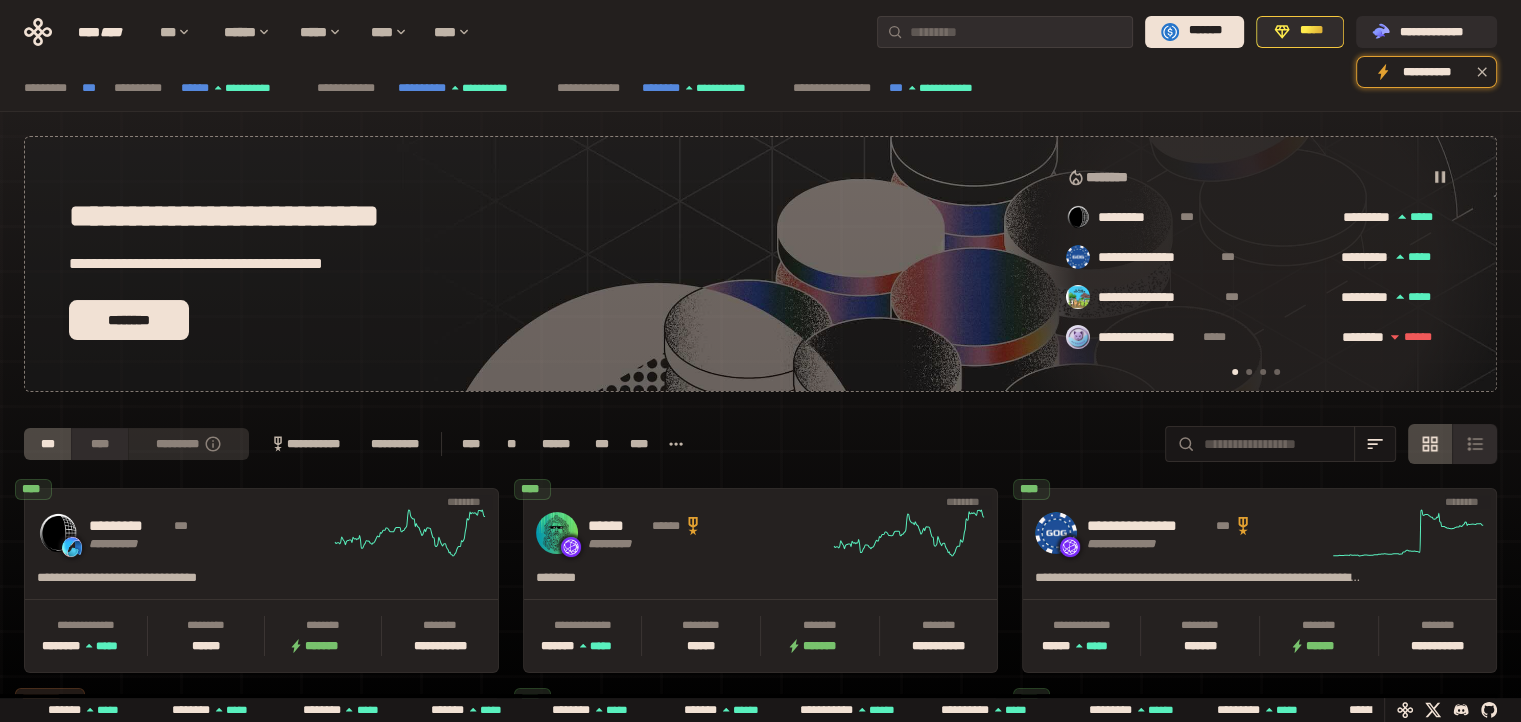 click on "**********" at bounding box center [188, 444] 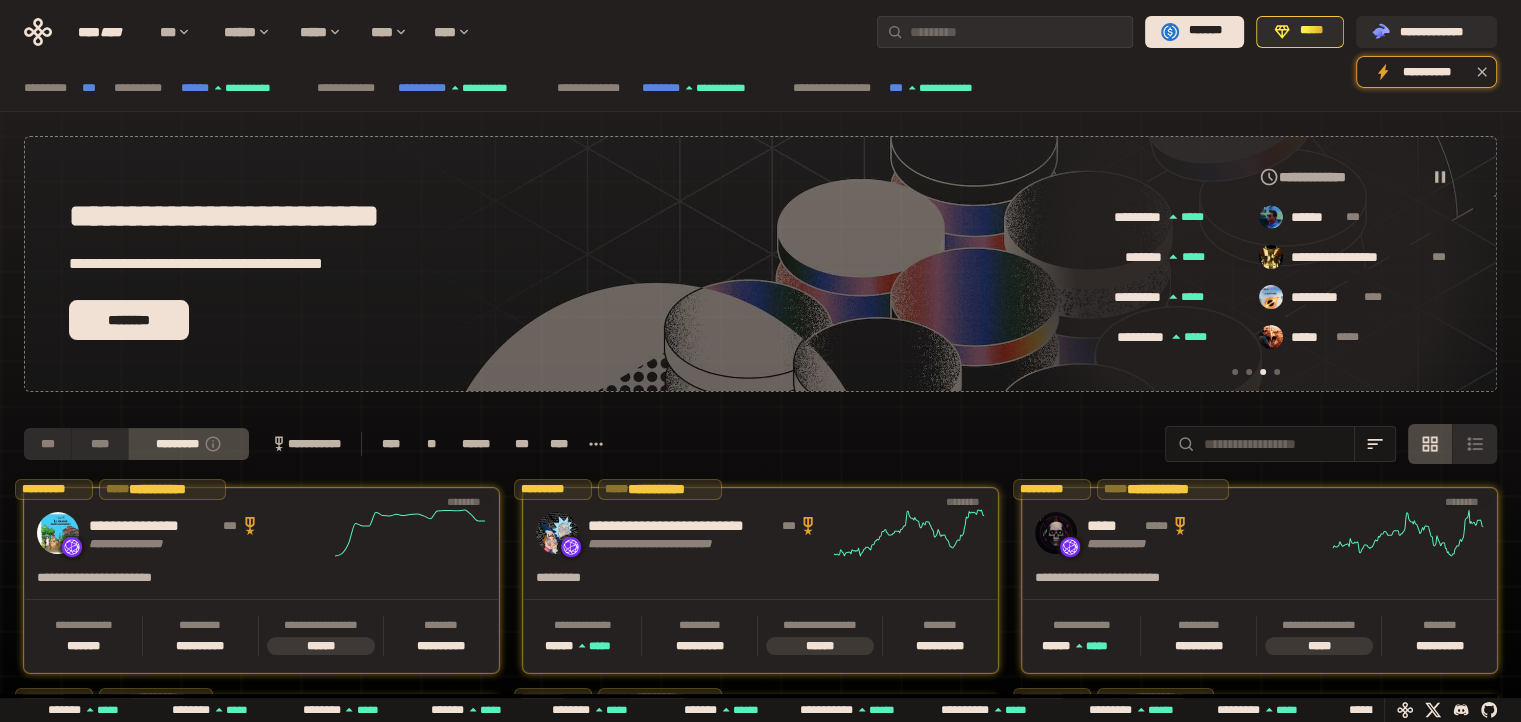 scroll, scrollTop: 0, scrollLeft: 856, axis: horizontal 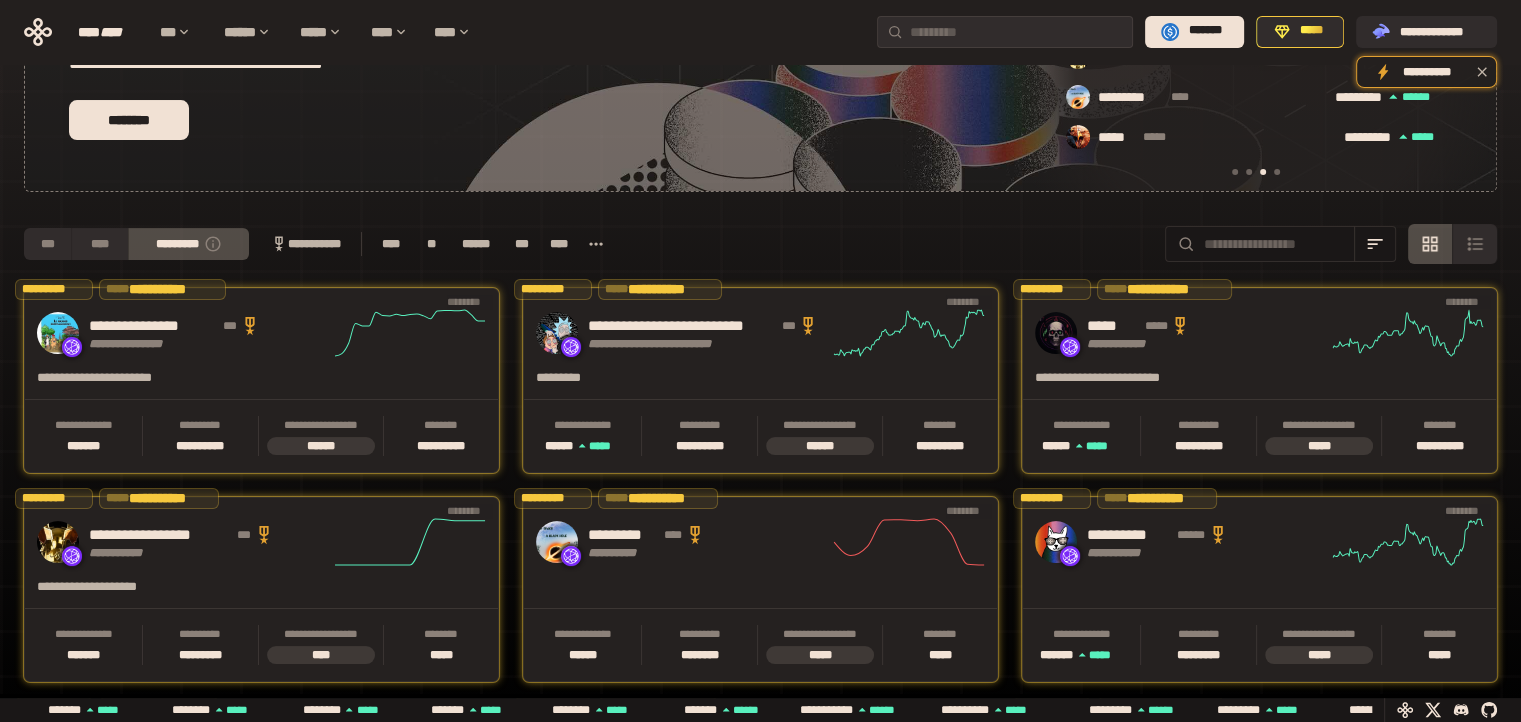 click 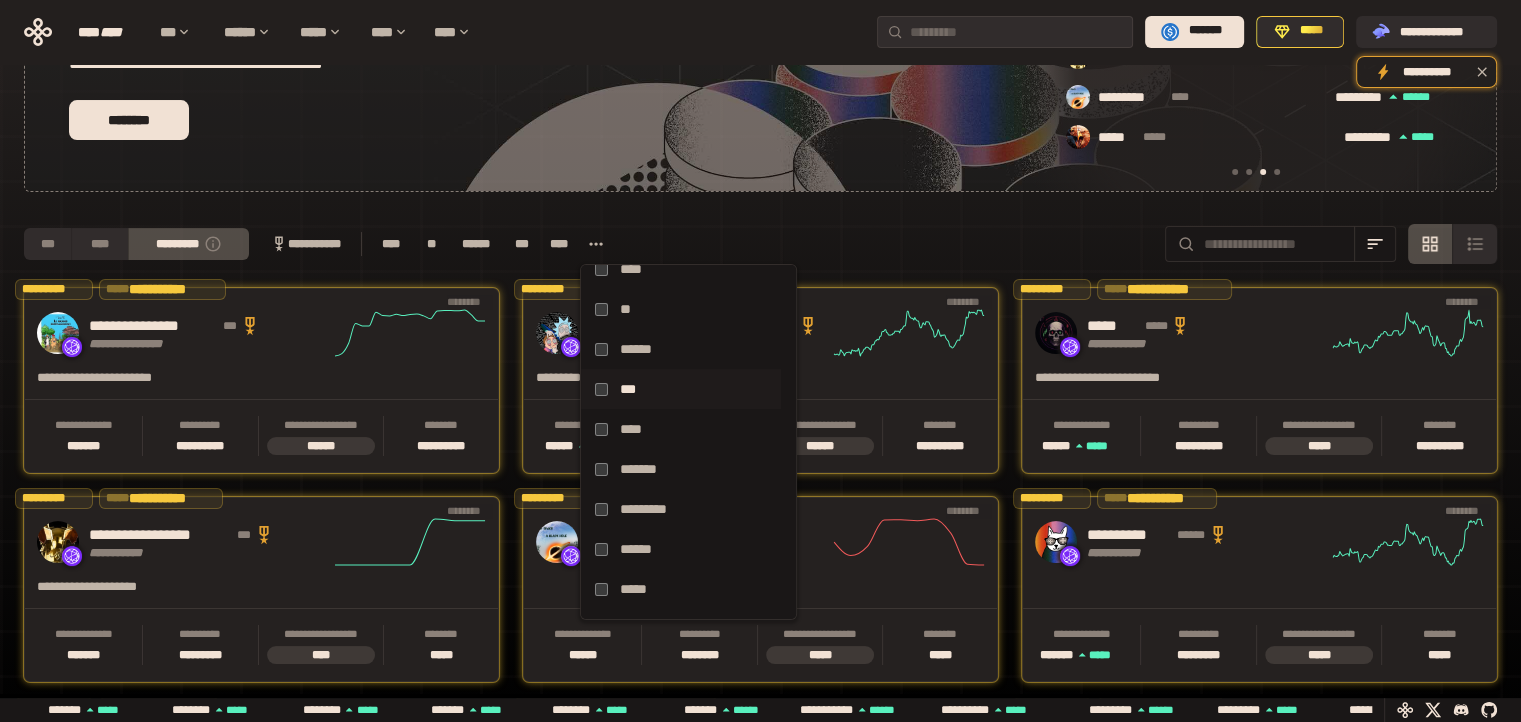 scroll, scrollTop: 0, scrollLeft: 0, axis: both 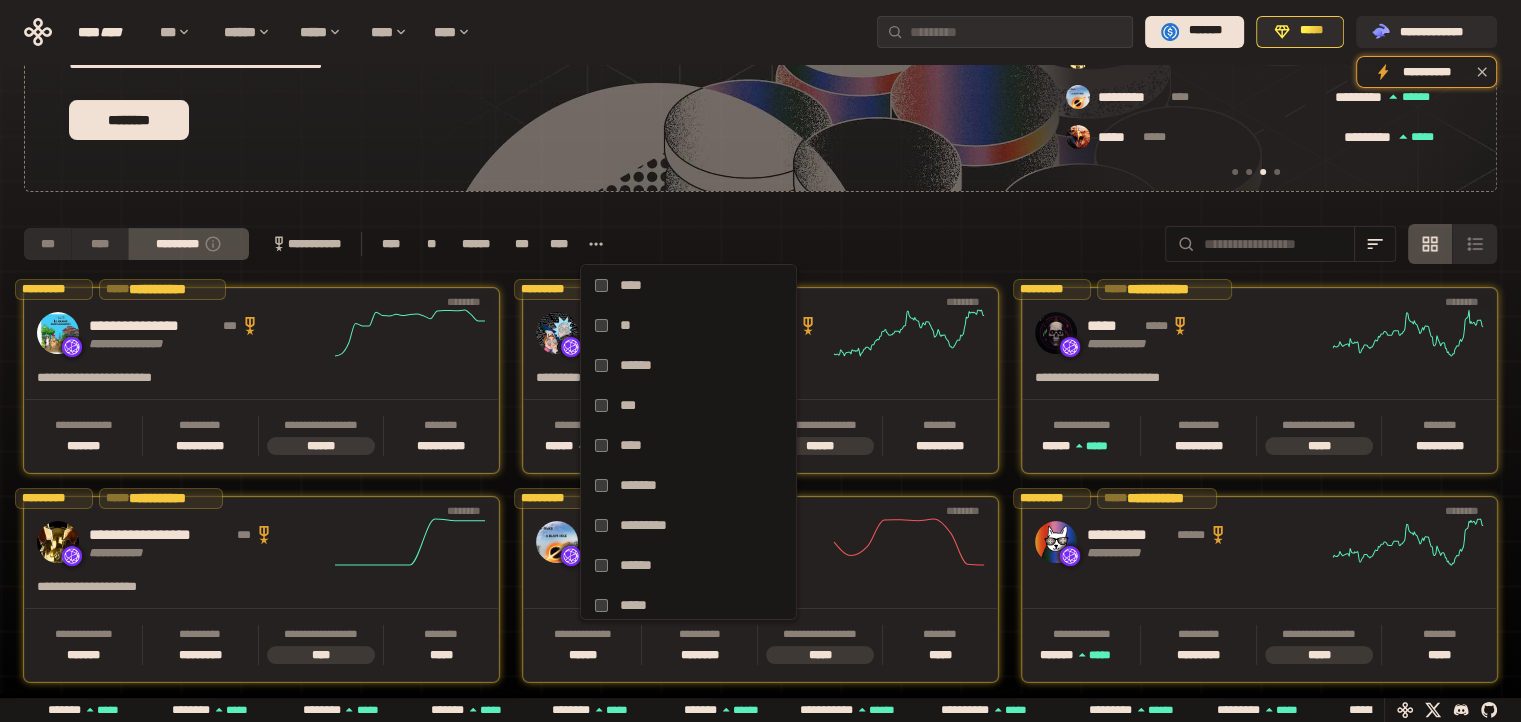 click on "**********" at bounding box center [760, 244] 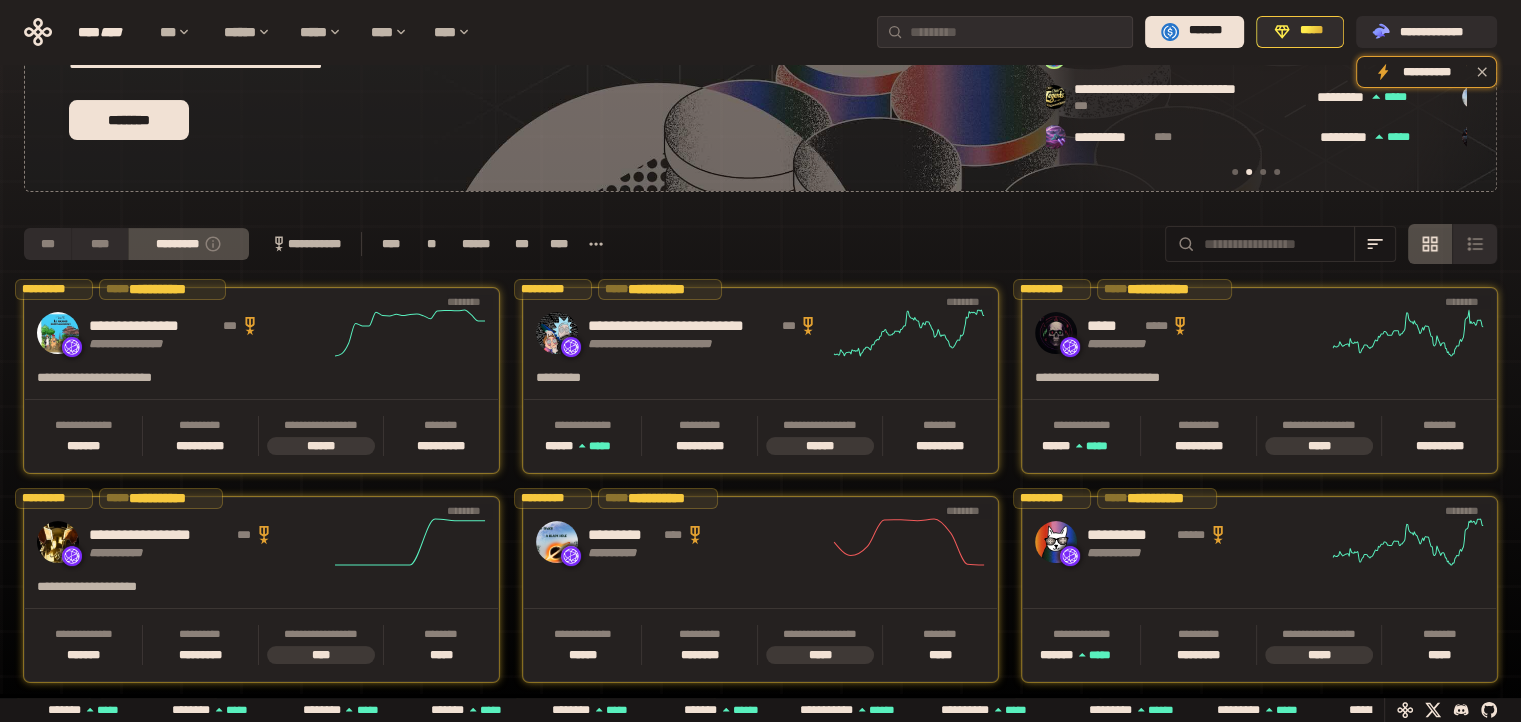 scroll, scrollTop: 0, scrollLeft: 436, axis: horizontal 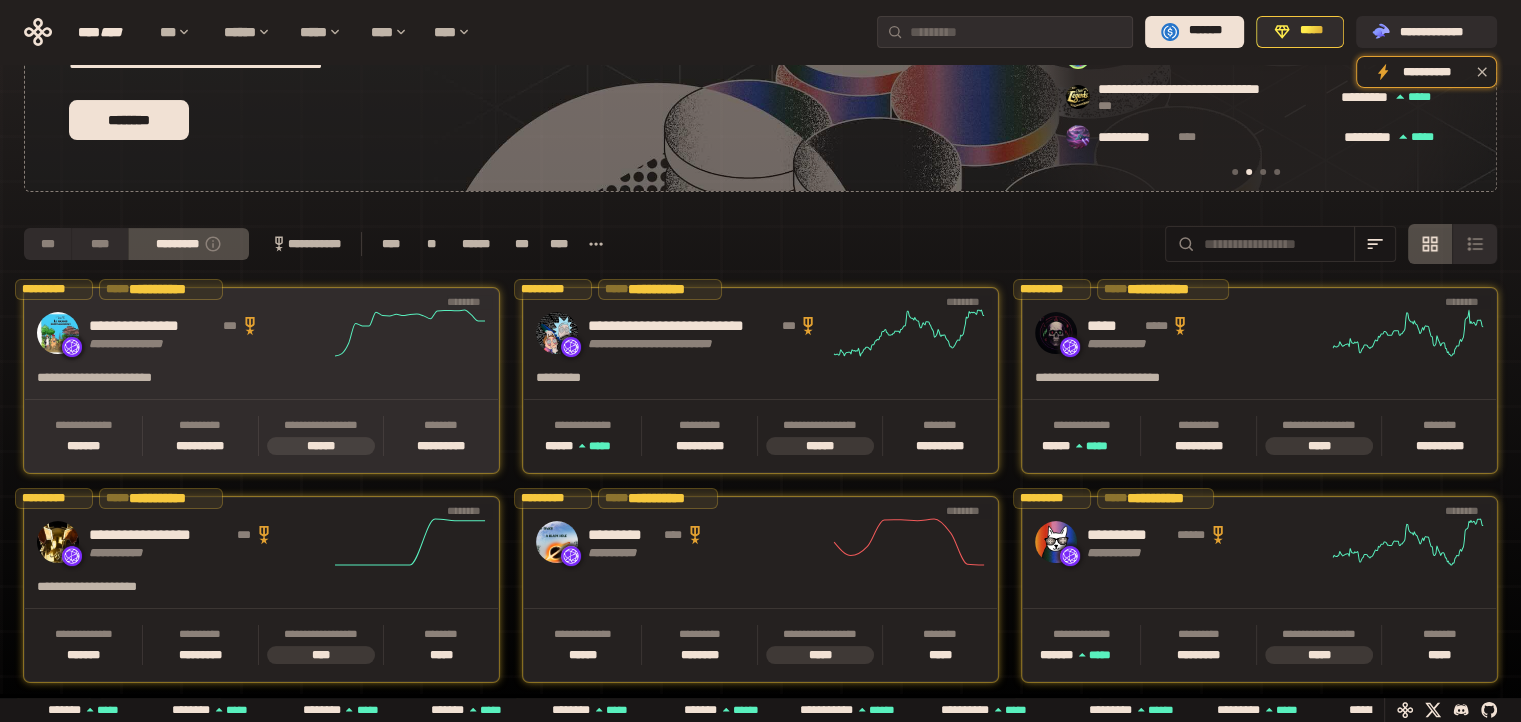 click on "**********" at bounding box center (201, 384) 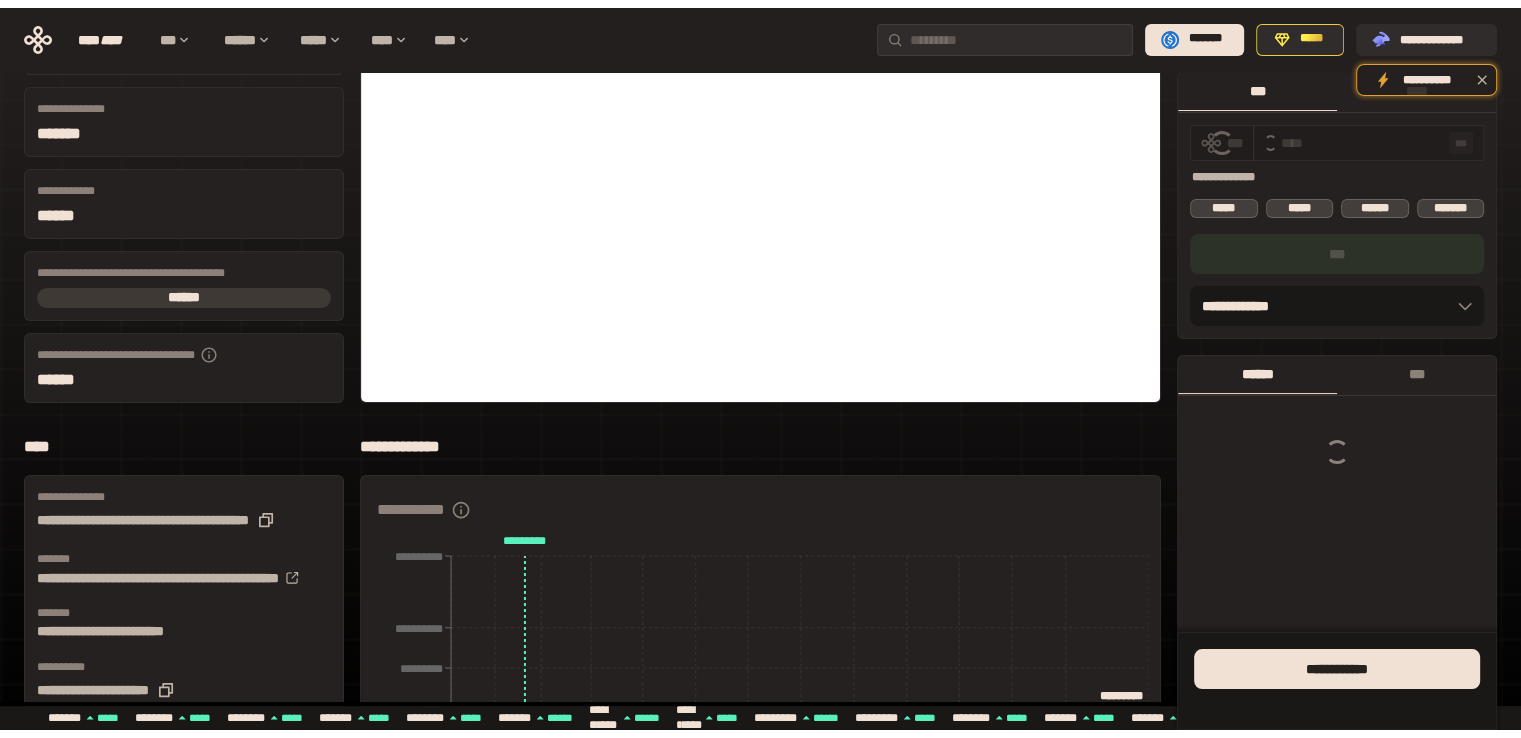 scroll, scrollTop: 0, scrollLeft: 0, axis: both 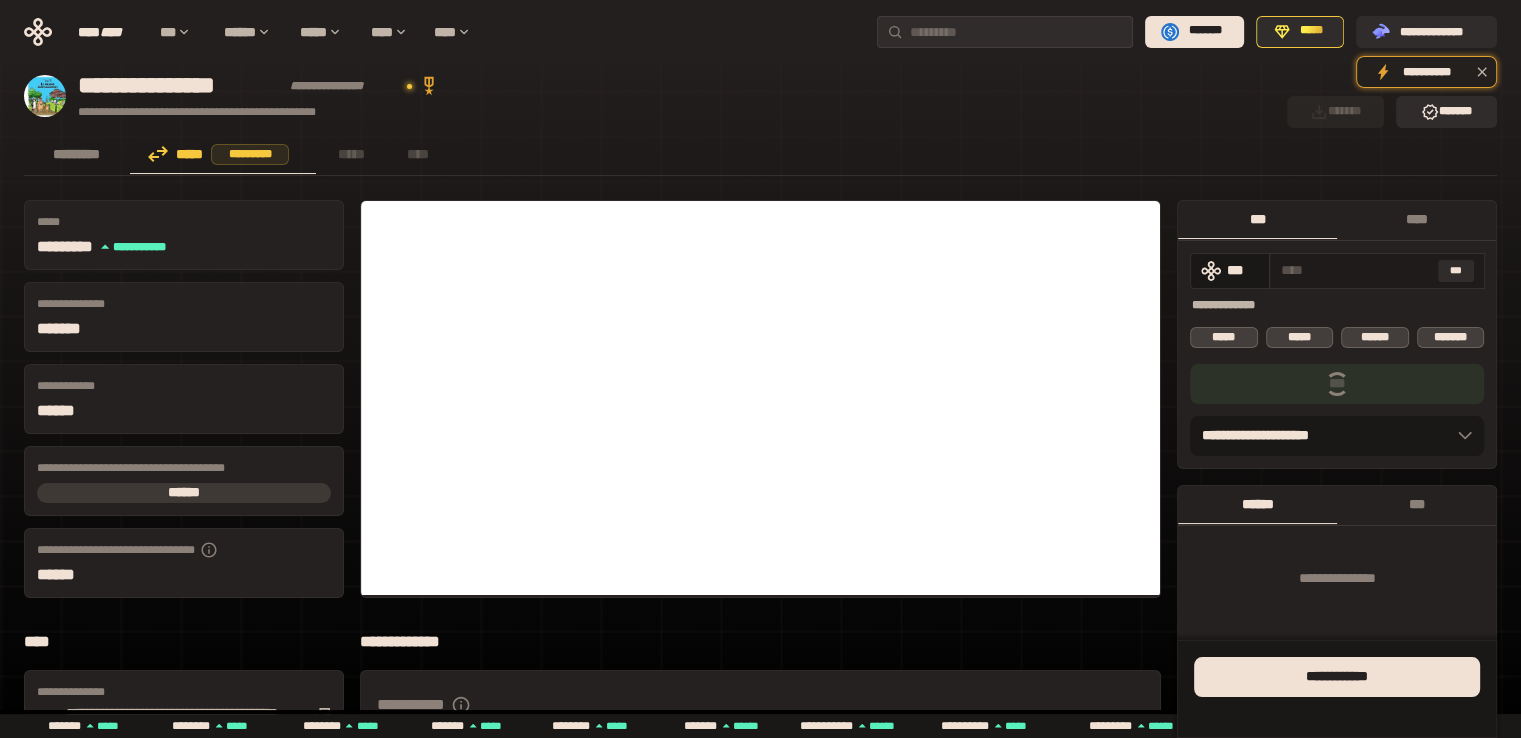 click at bounding box center (1355, 270) 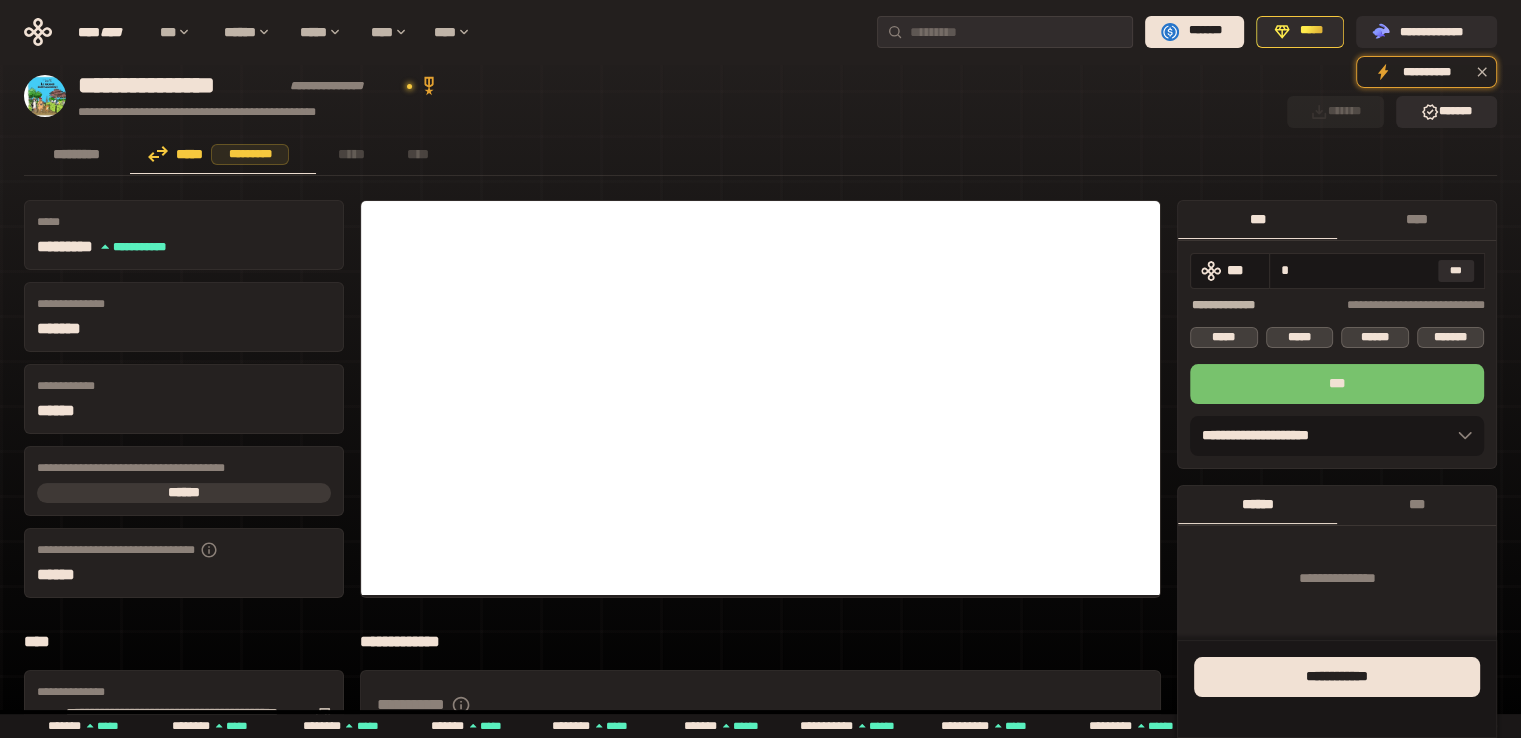 type on "*" 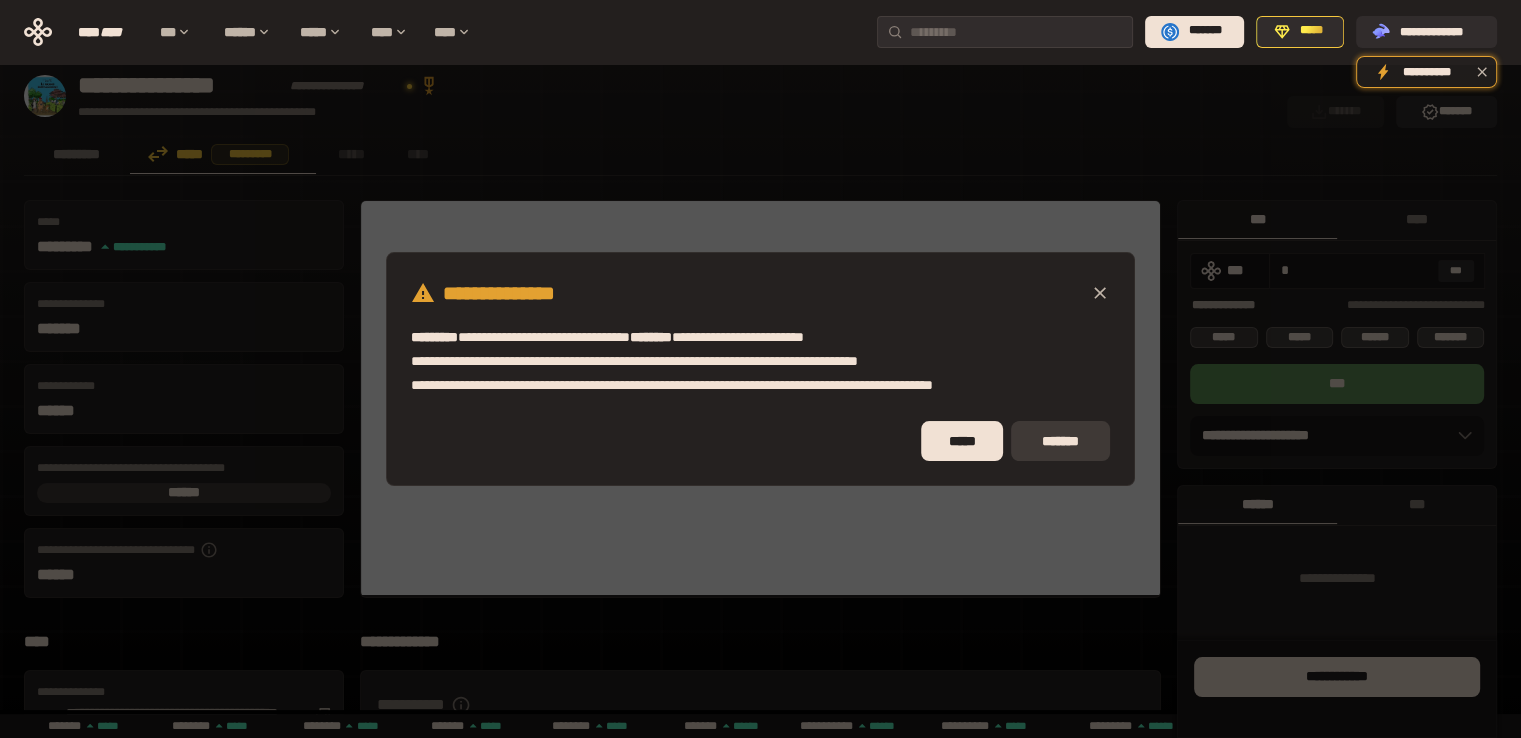 click on "*******" at bounding box center (1060, 441) 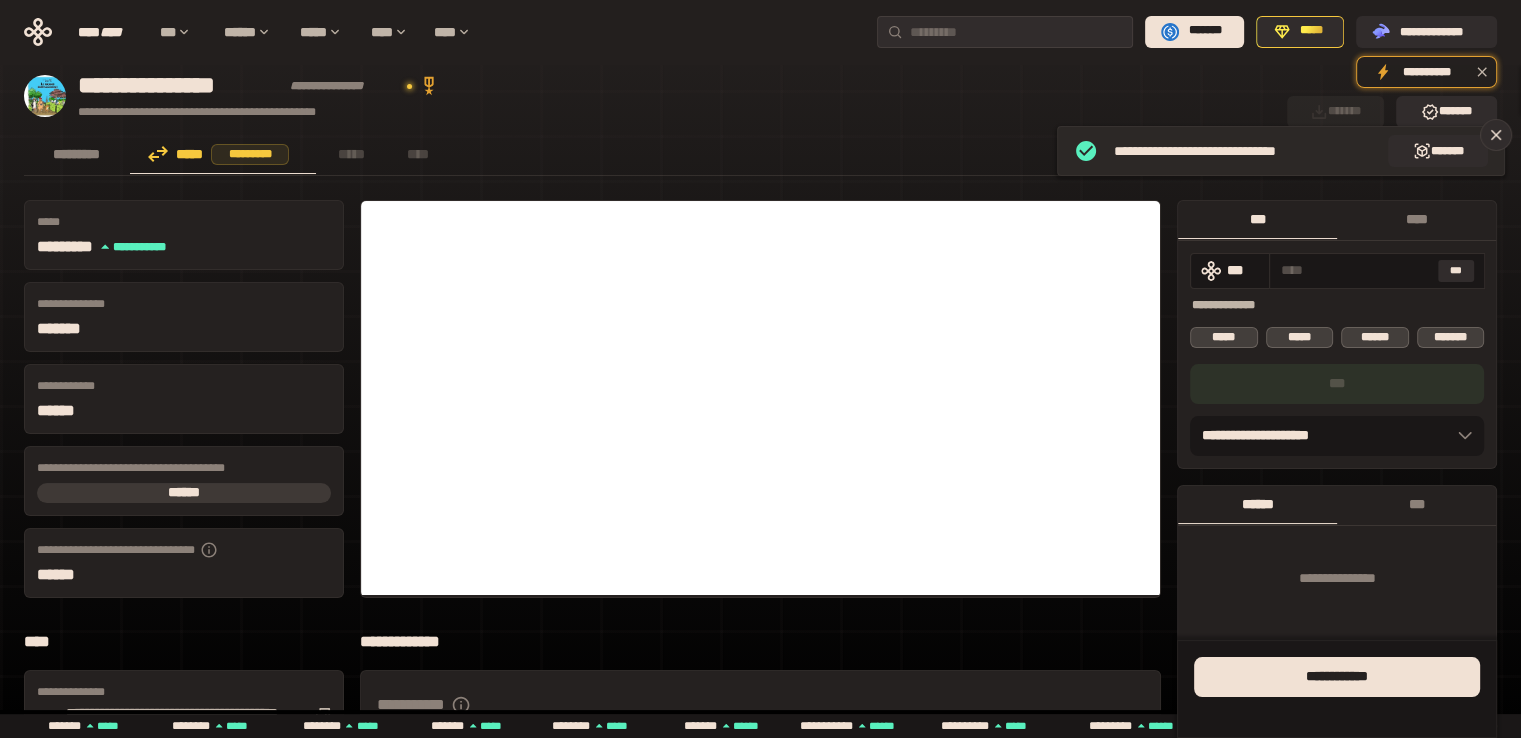 click on "**********" at bounding box center [1235, 151] 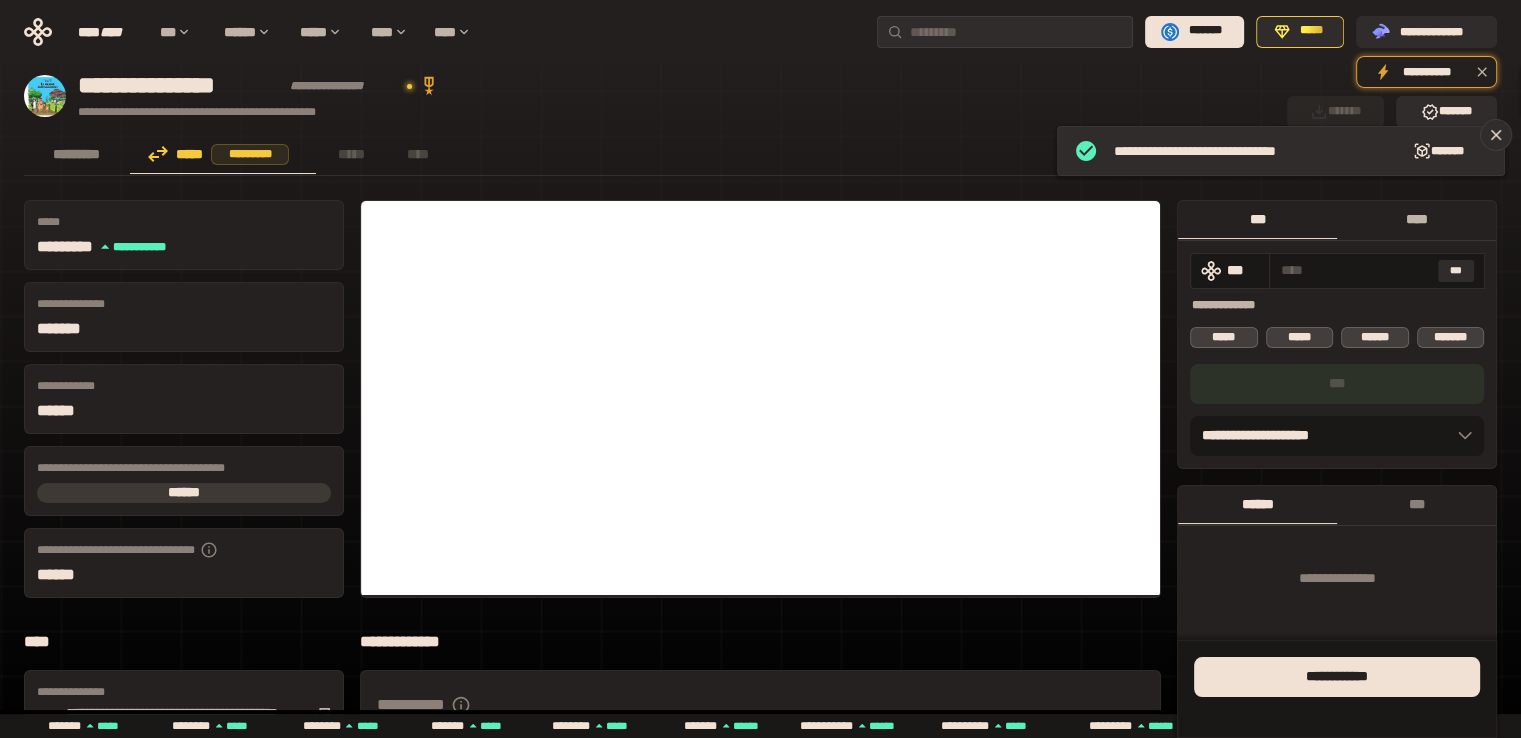 click on "****" at bounding box center (1416, 219) 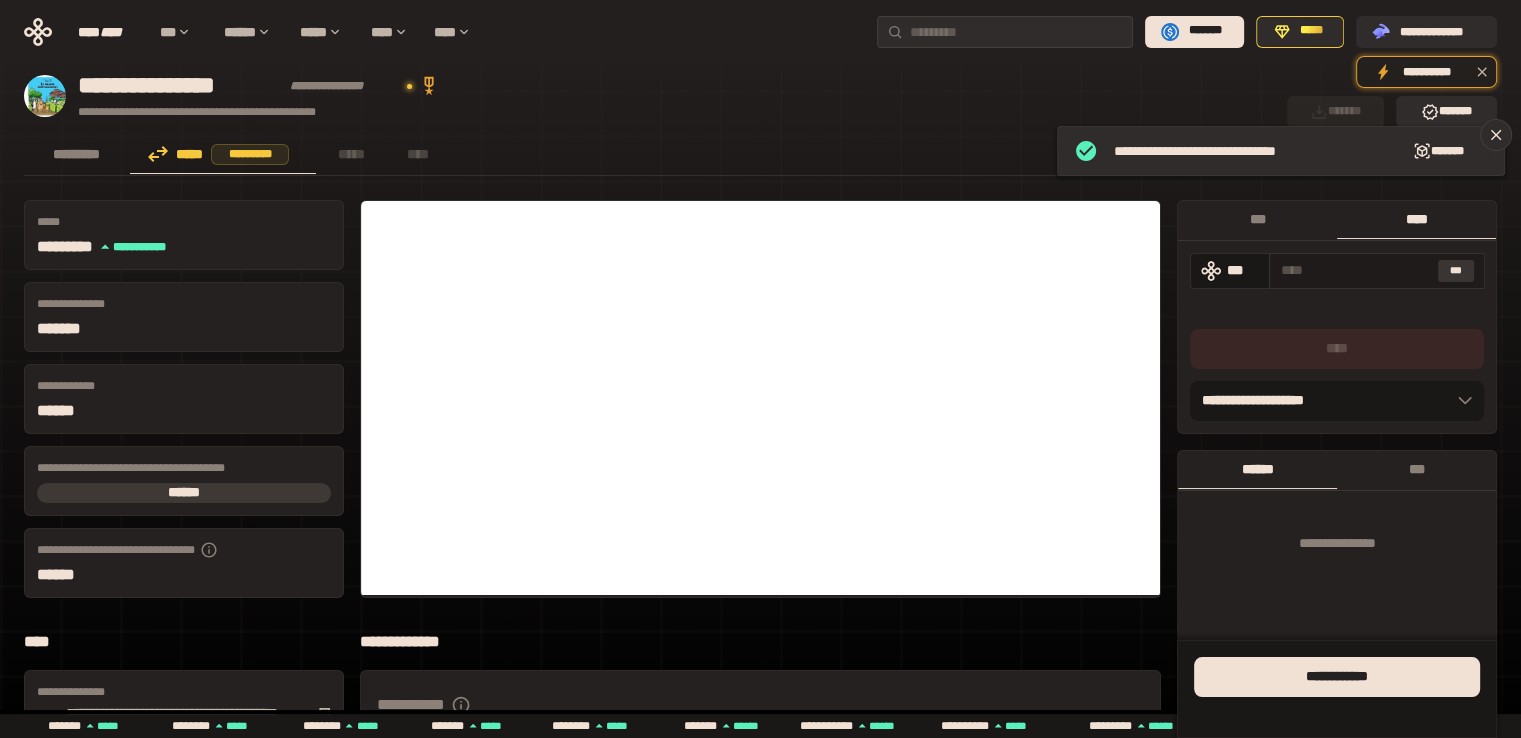 click on "***" at bounding box center (1456, 271) 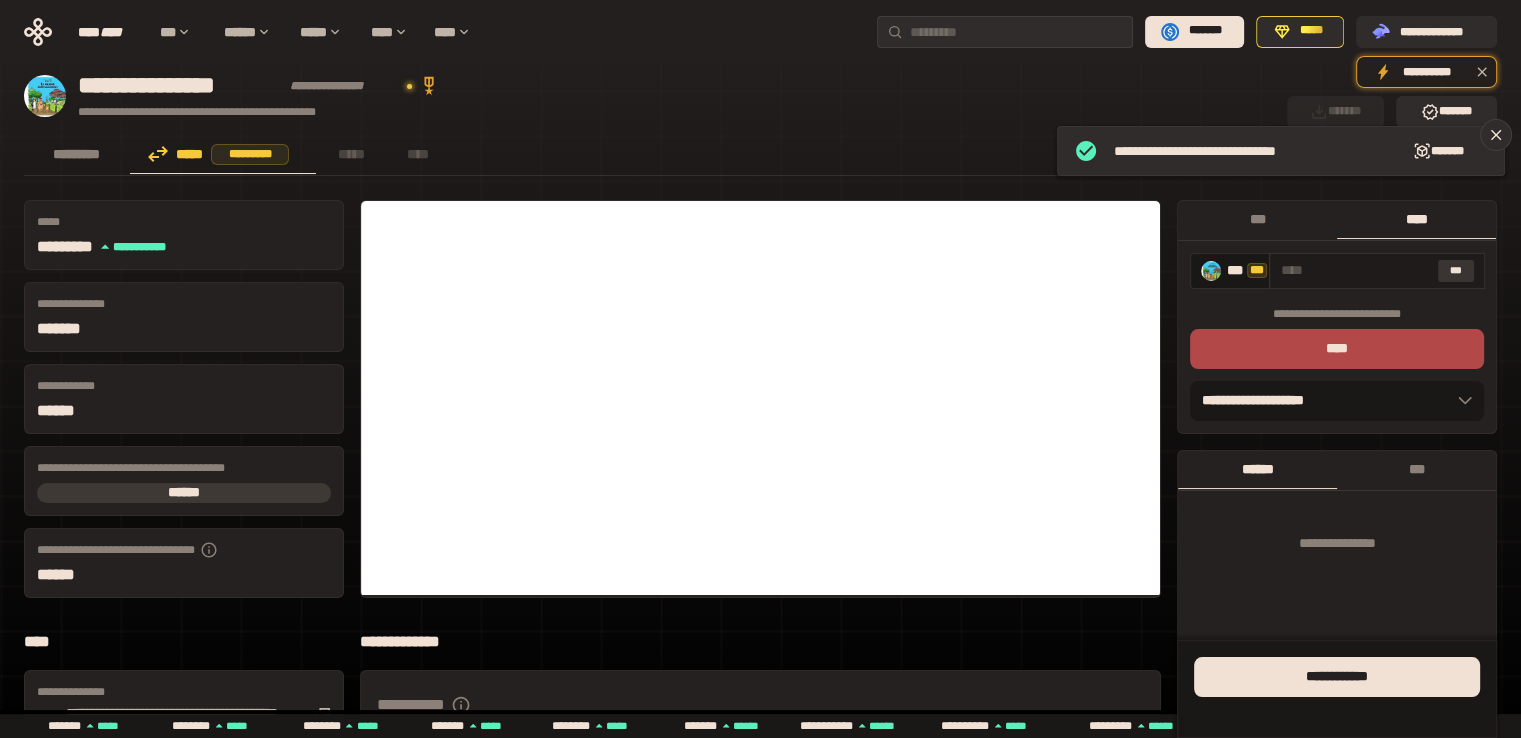 click on "***" at bounding box center [1456, 271] 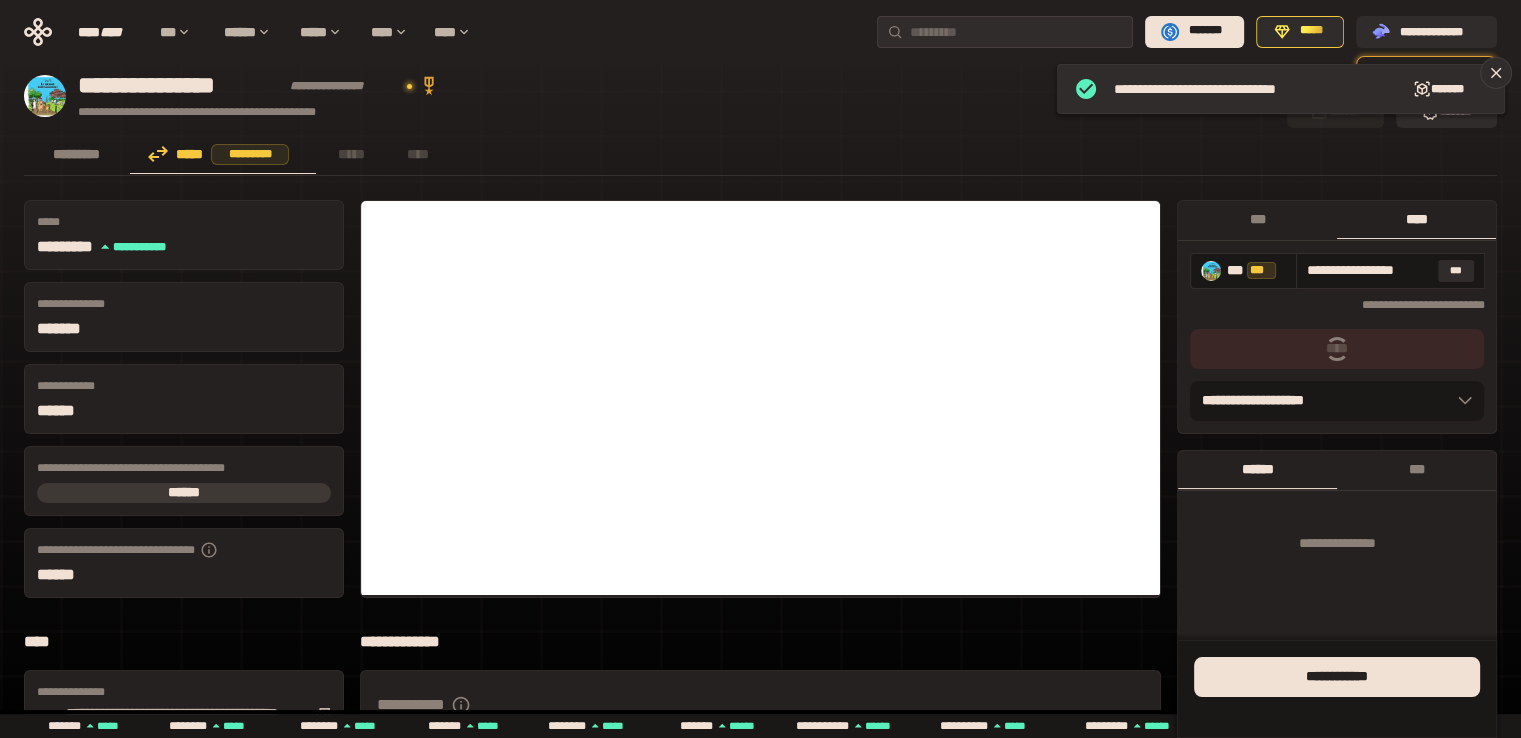 scroll, scrollTop: 0, scrollLeft: 13, axis: horizontal 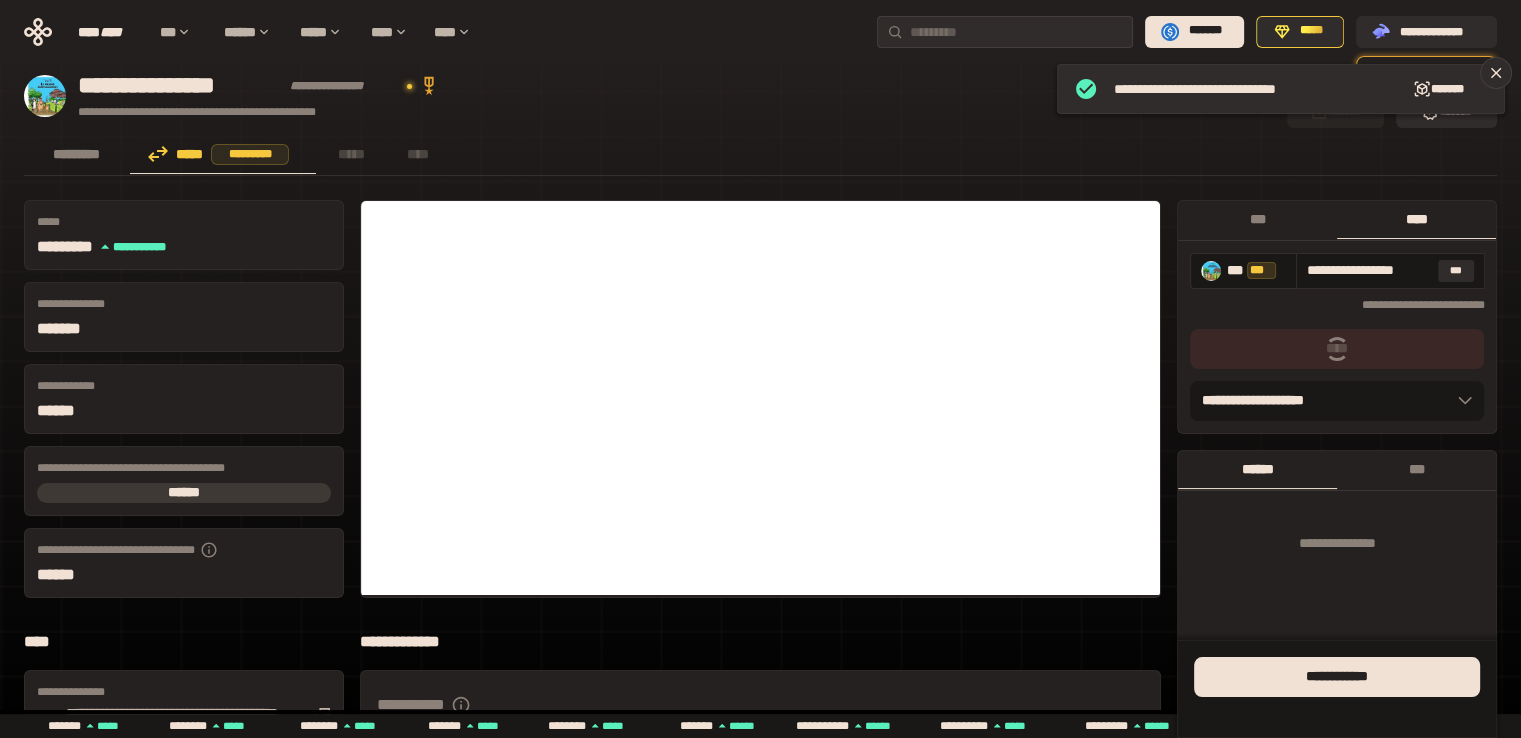 type on "**********" 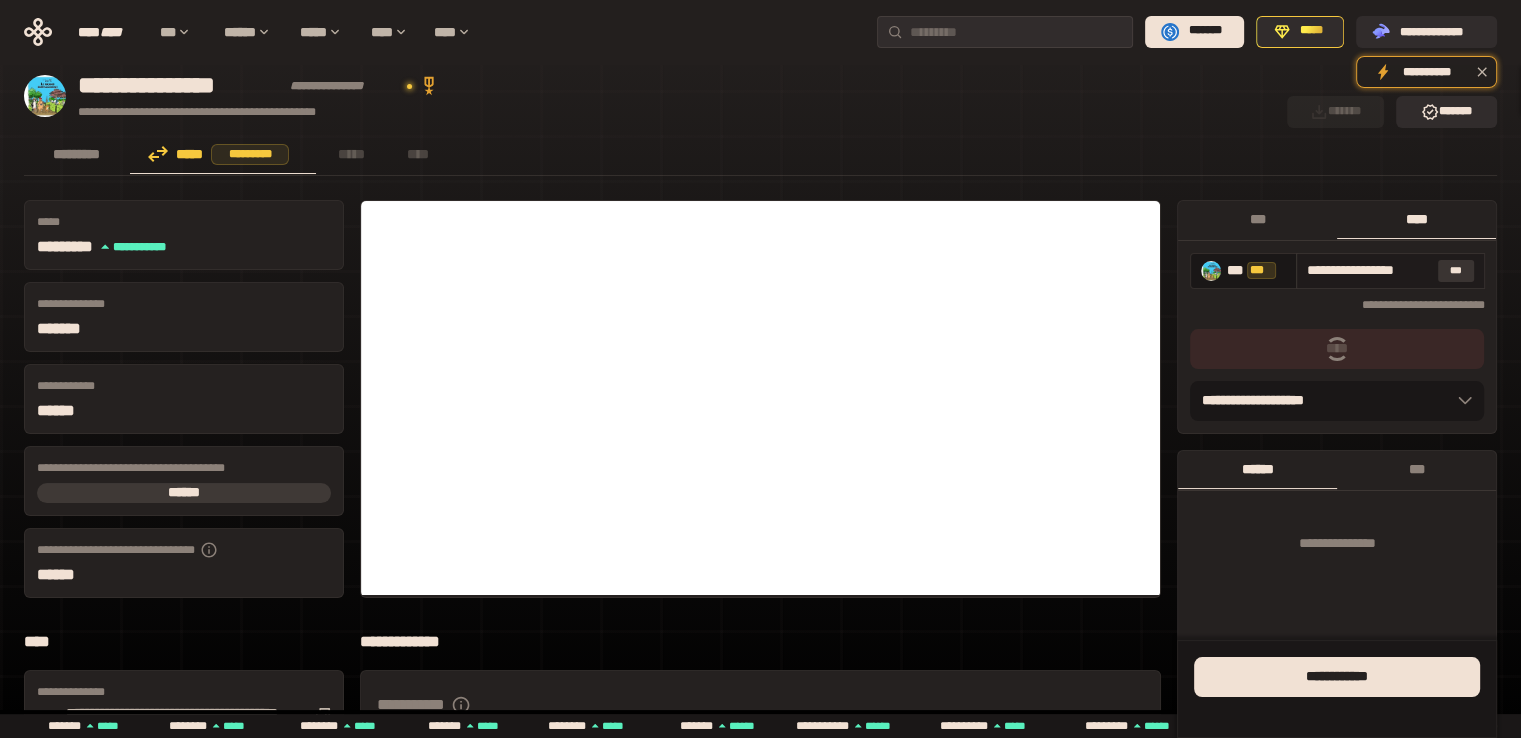 click on "***" at bounding box center [1456, 271] 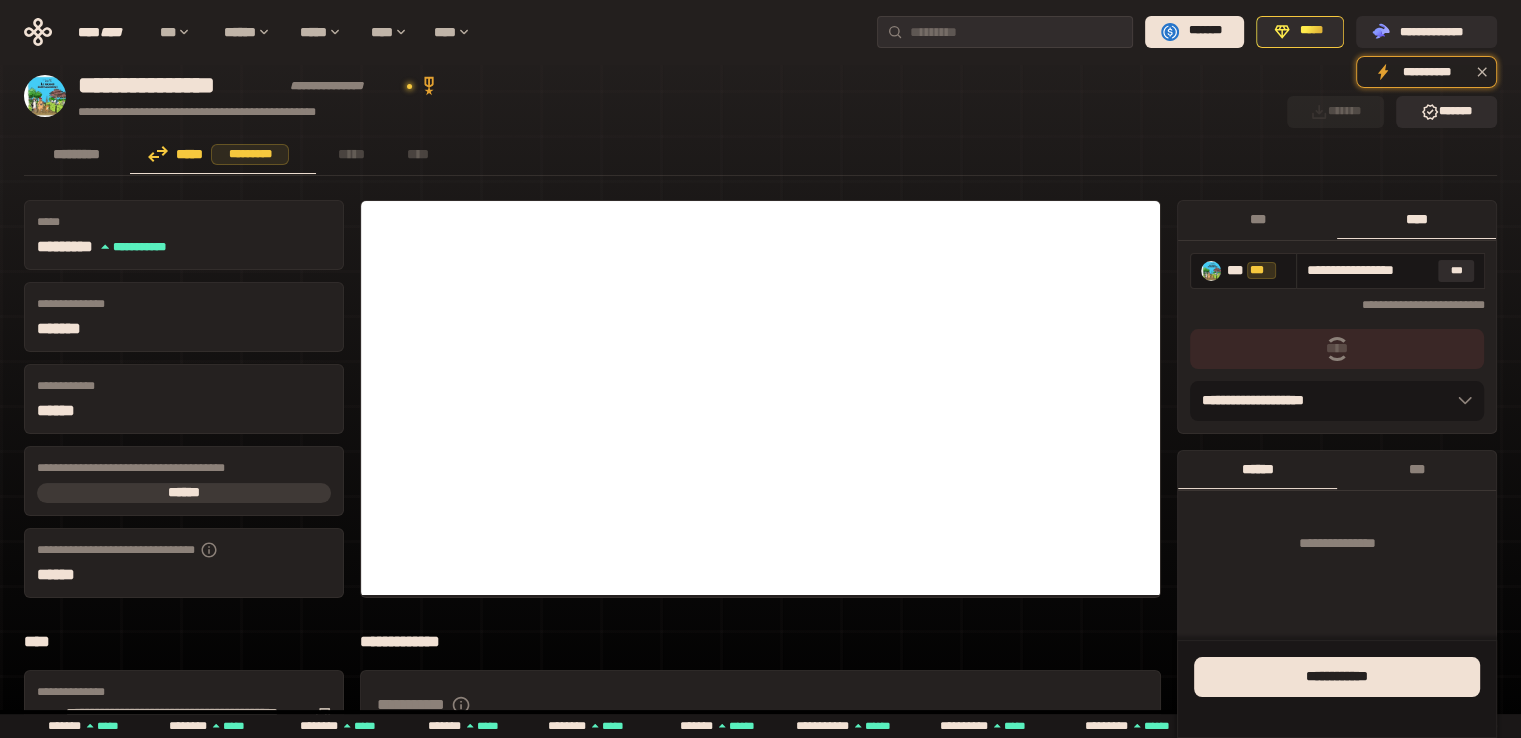 scroll, scrollTop: 0, scrollLeft: 23, axis: horizontal 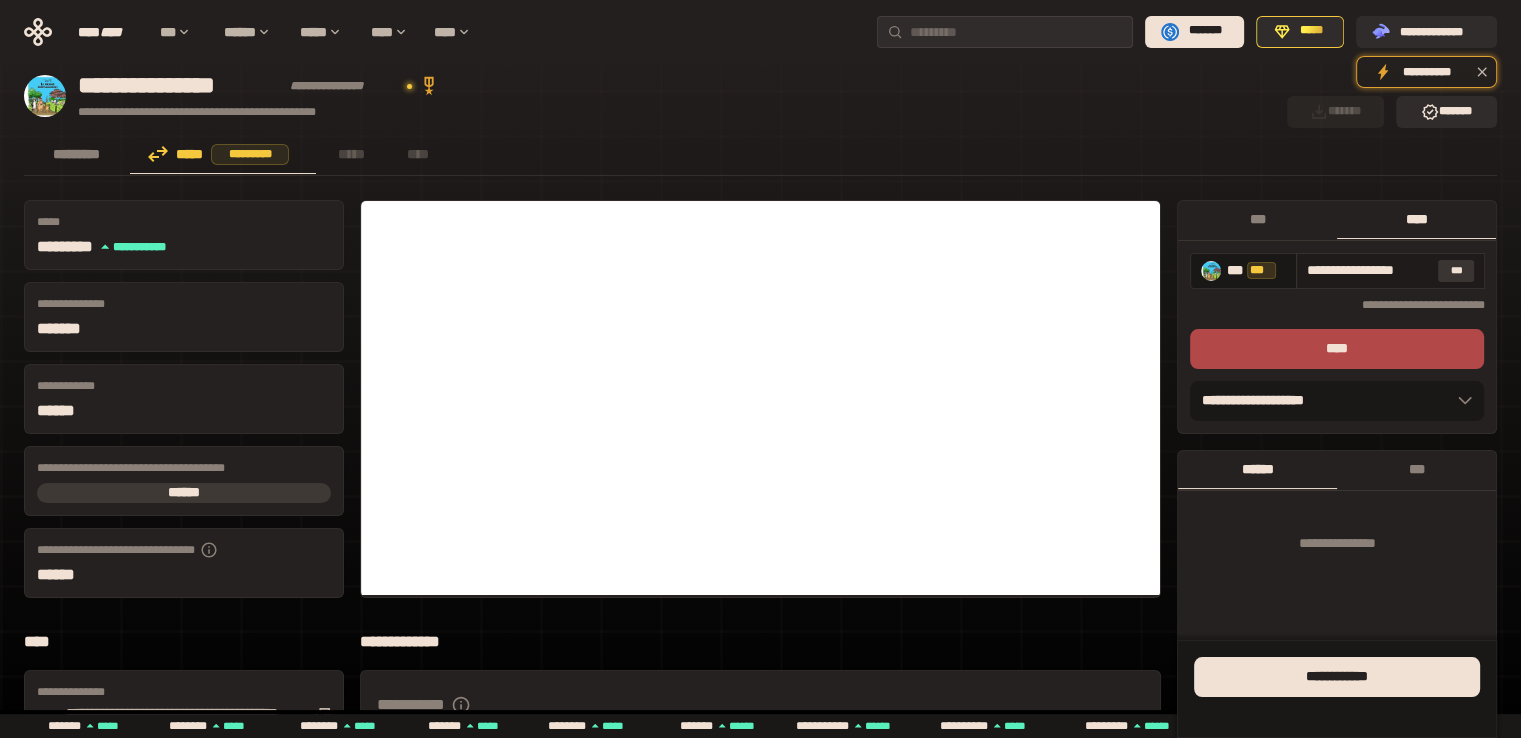 click on "***" at bounding box center (1456, 271) 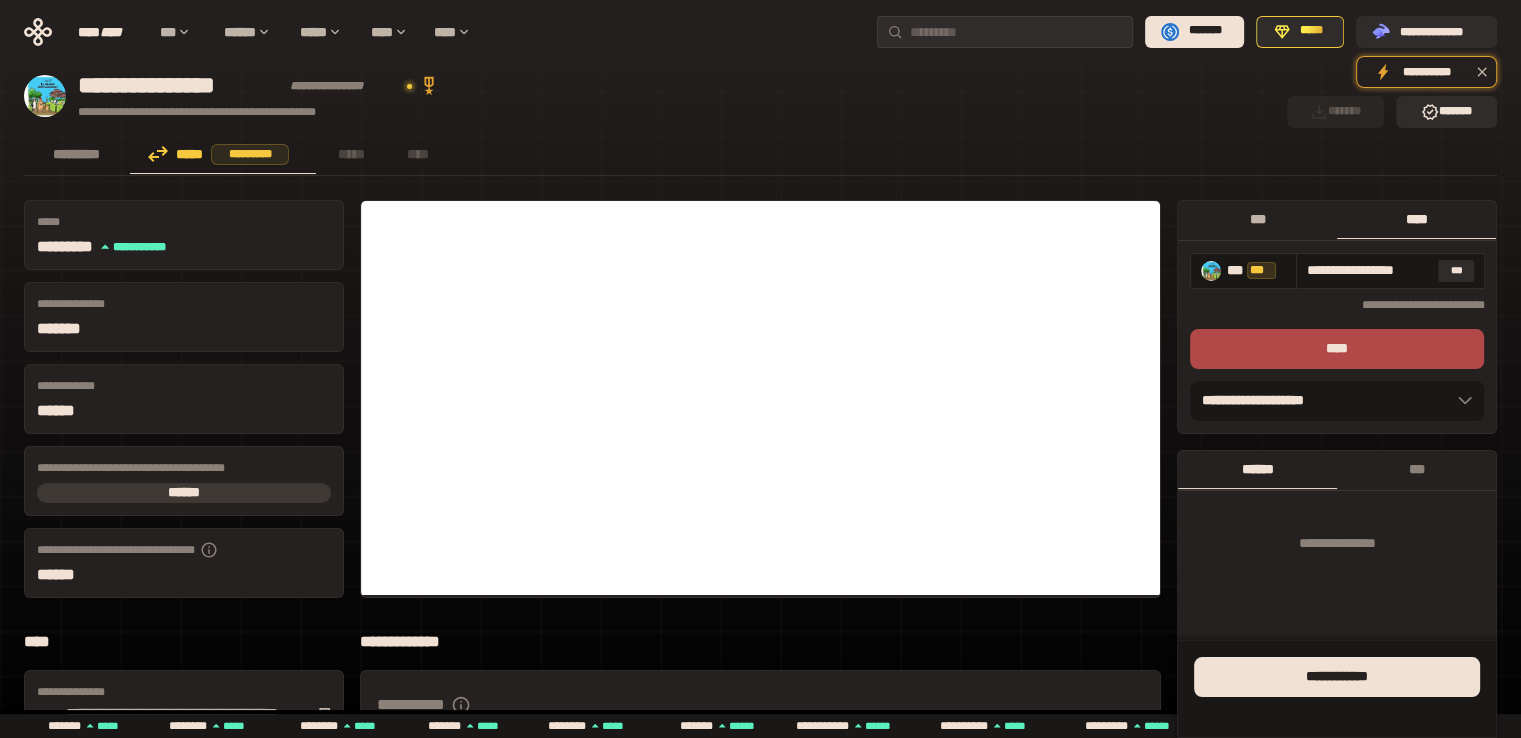 click on "***" at bounding box center [1257, 219] 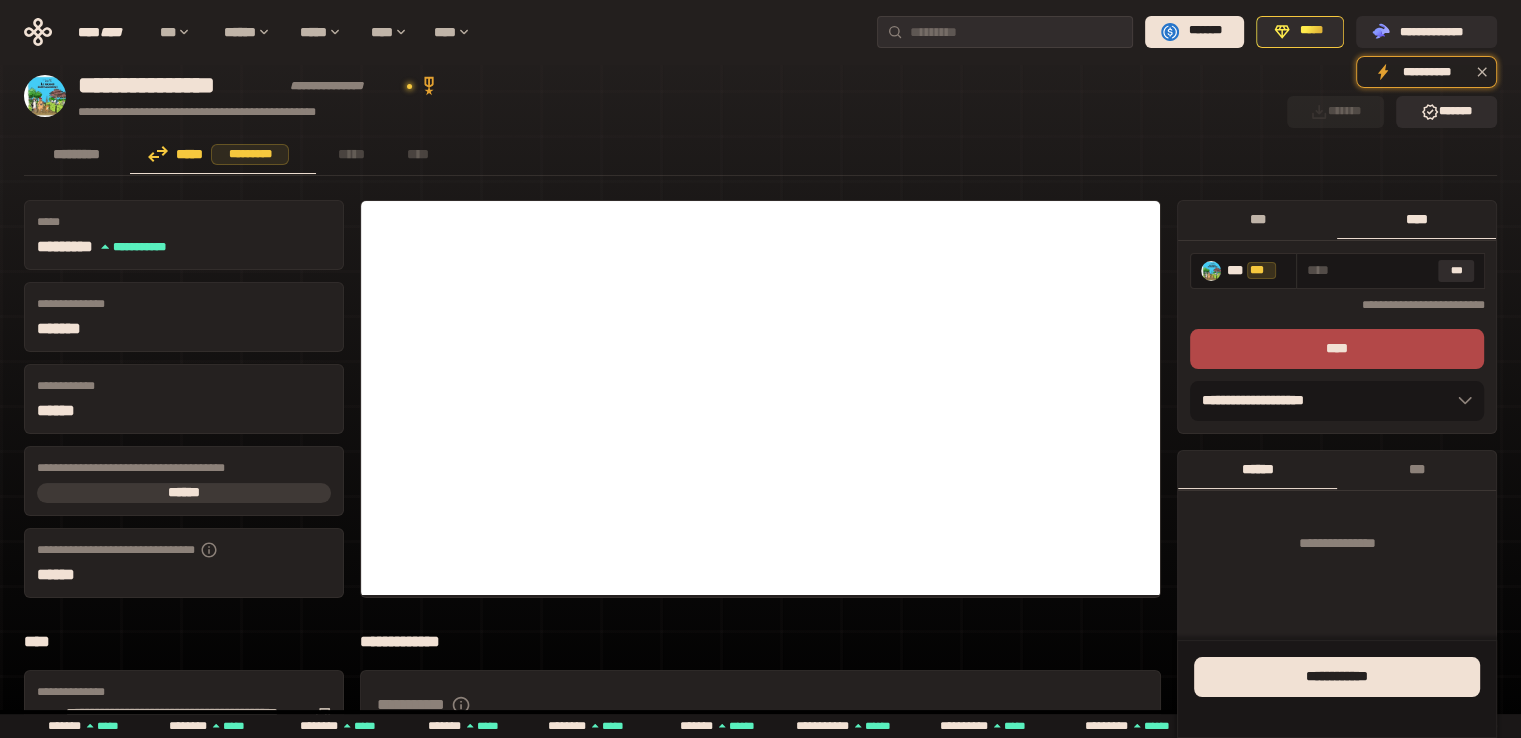 scroll, scrollTop: 0, scrollLeft: 0, axis: both 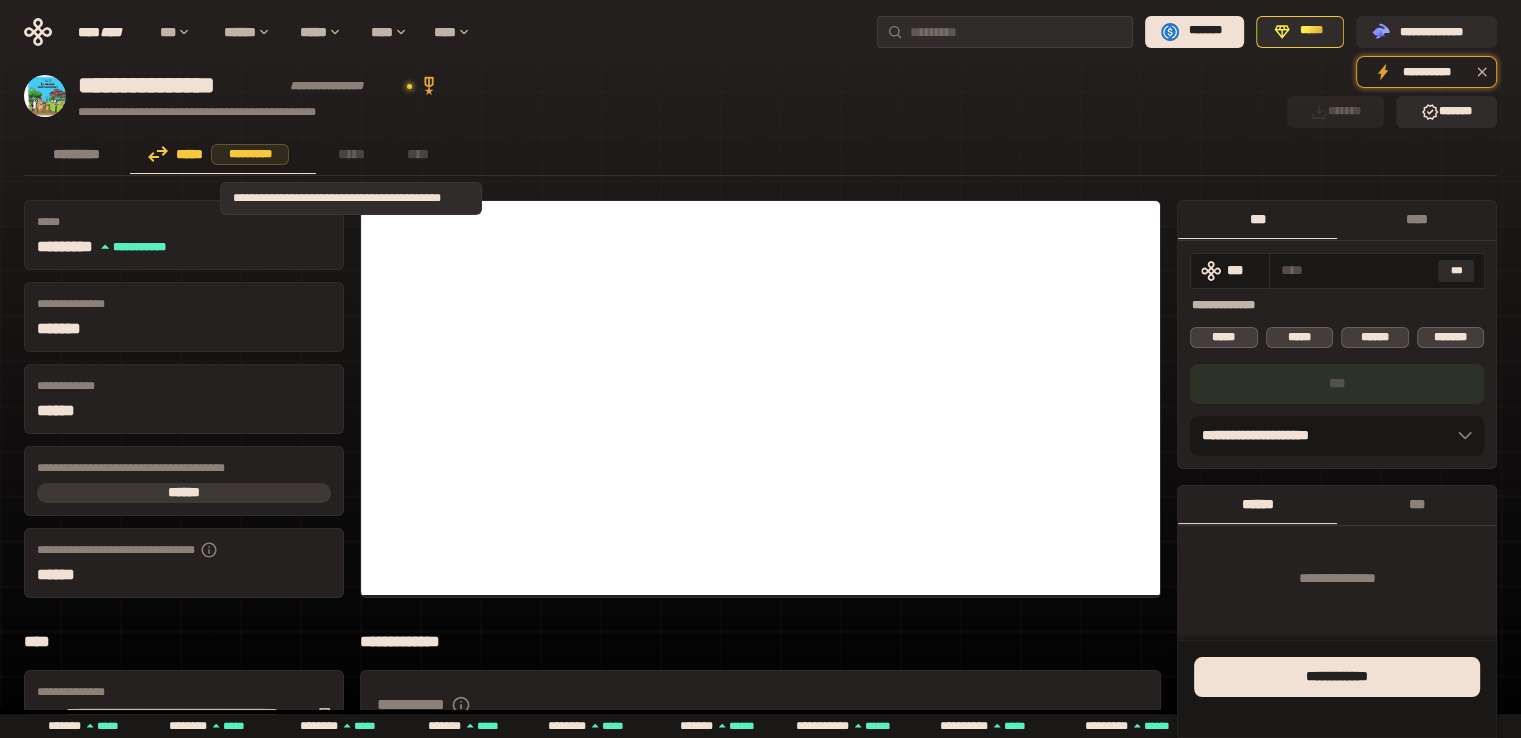 click on "*****" at bounding box center [351, 154] 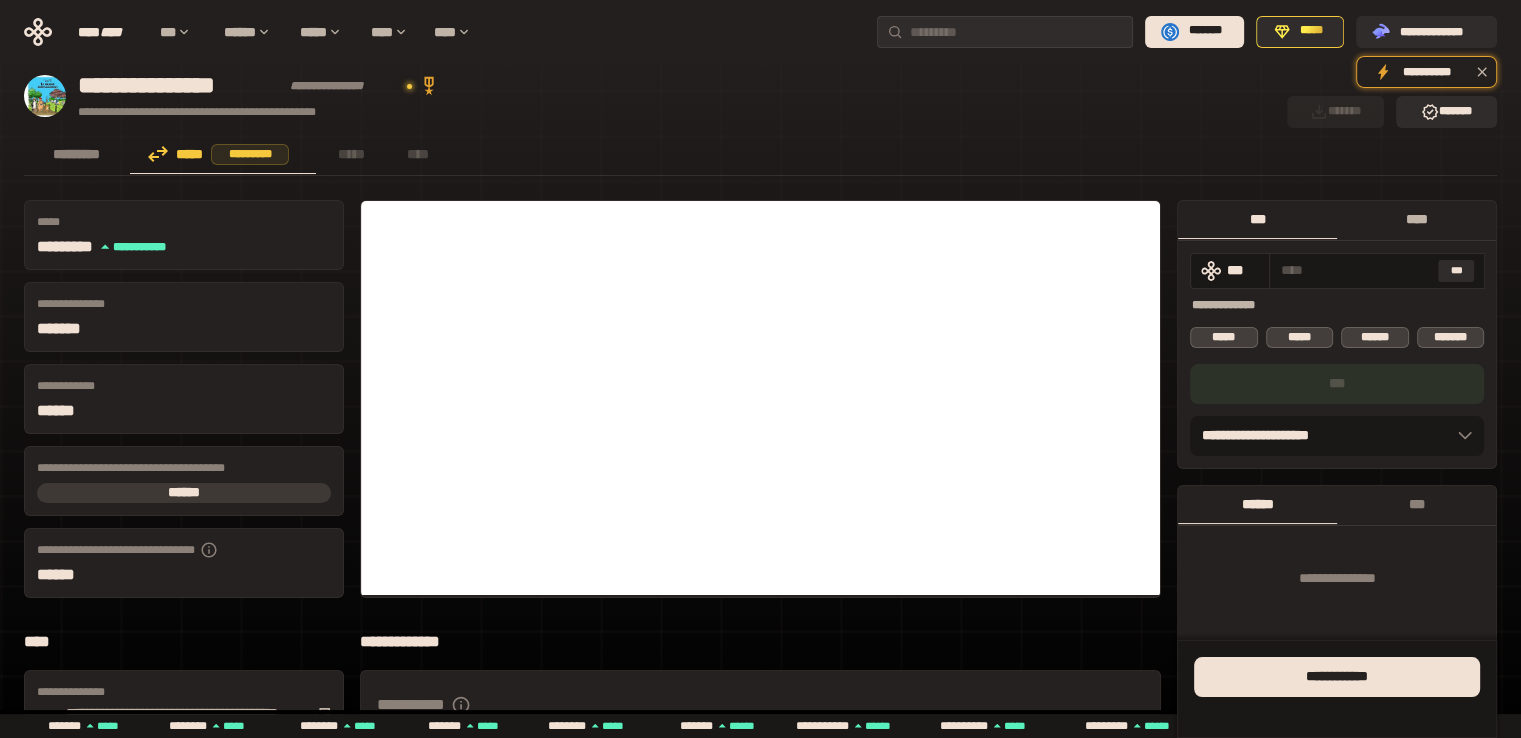 click on "****" at bounding box center [1416, 219] 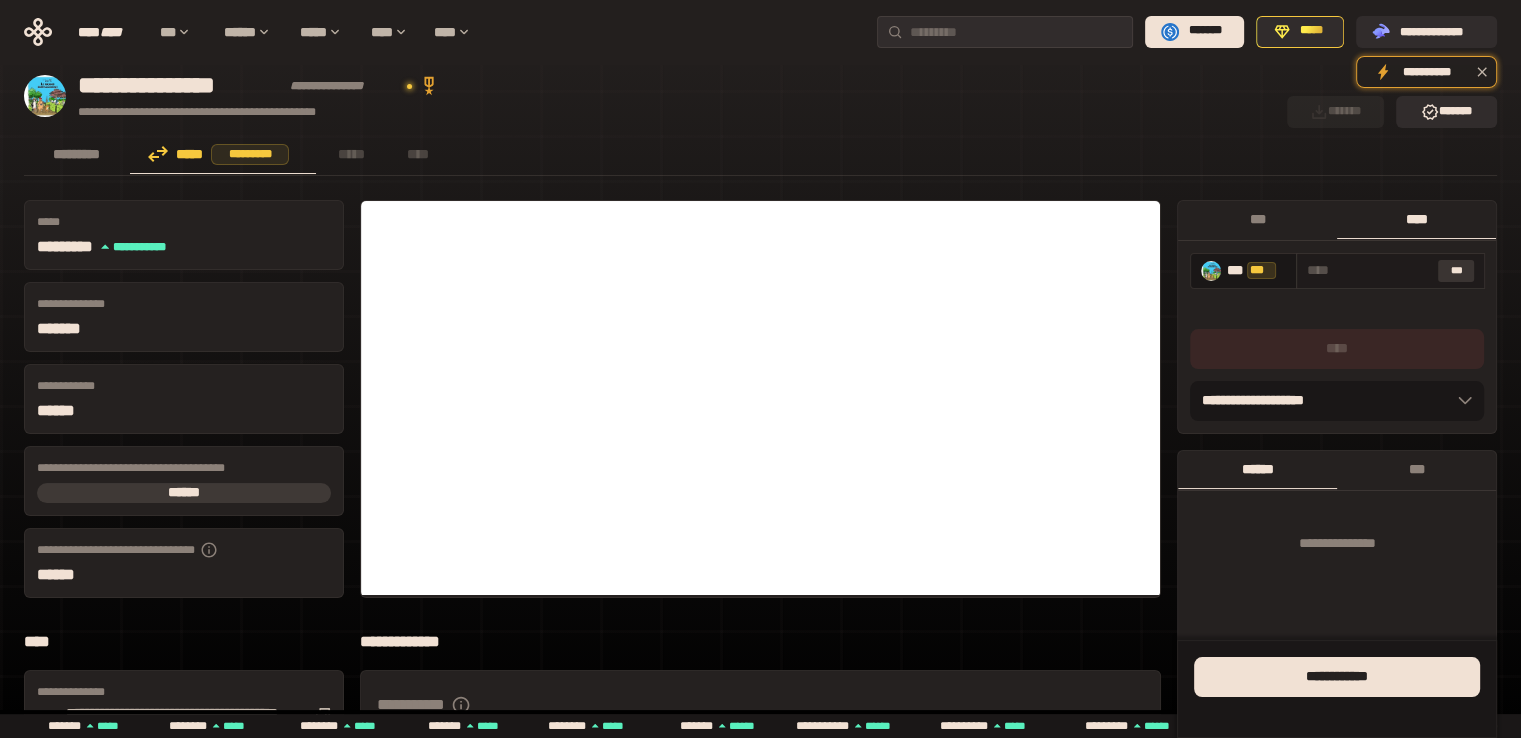 click on "***" at bounding box center [1456, 271] 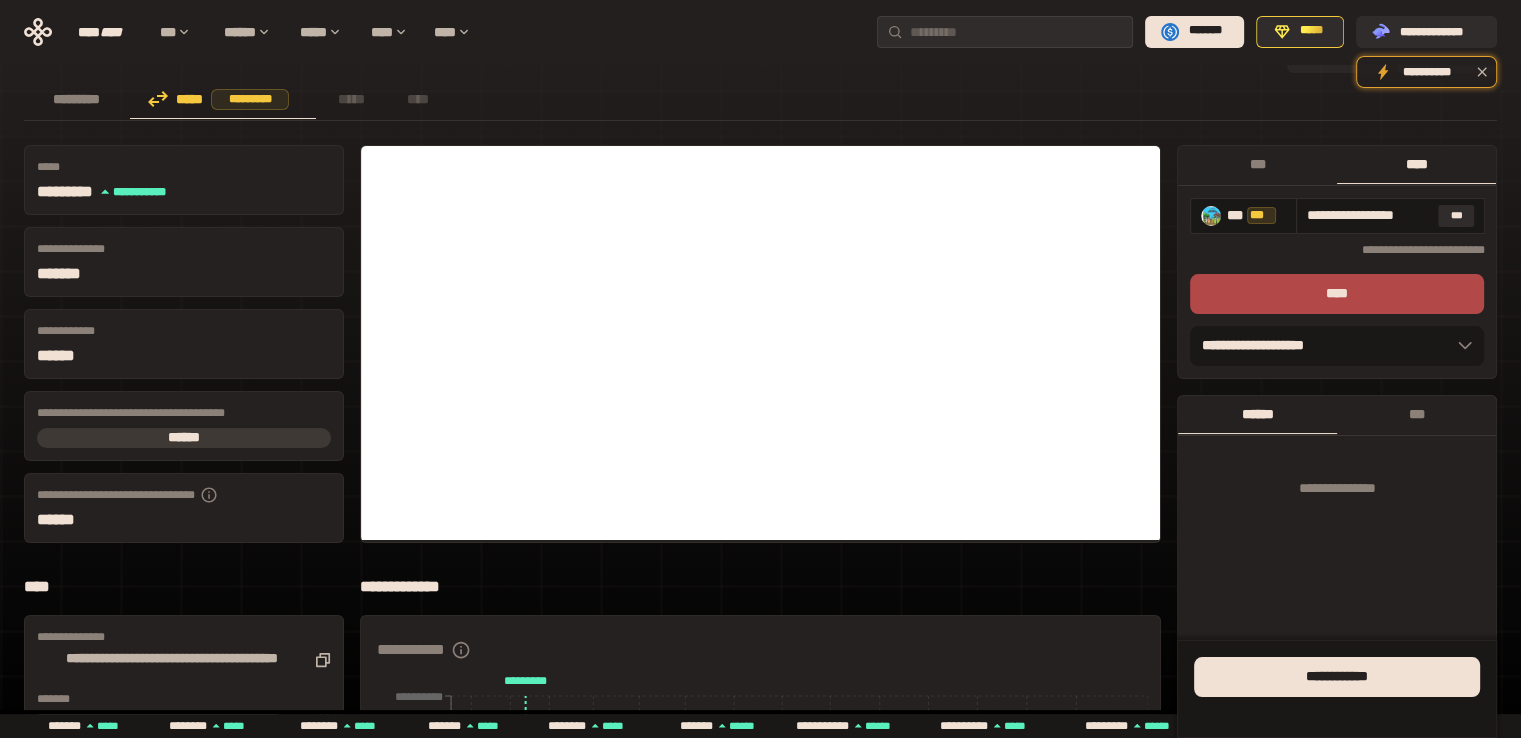 scroll, scrollTop: 0, scrollLeft: 0, axis: both 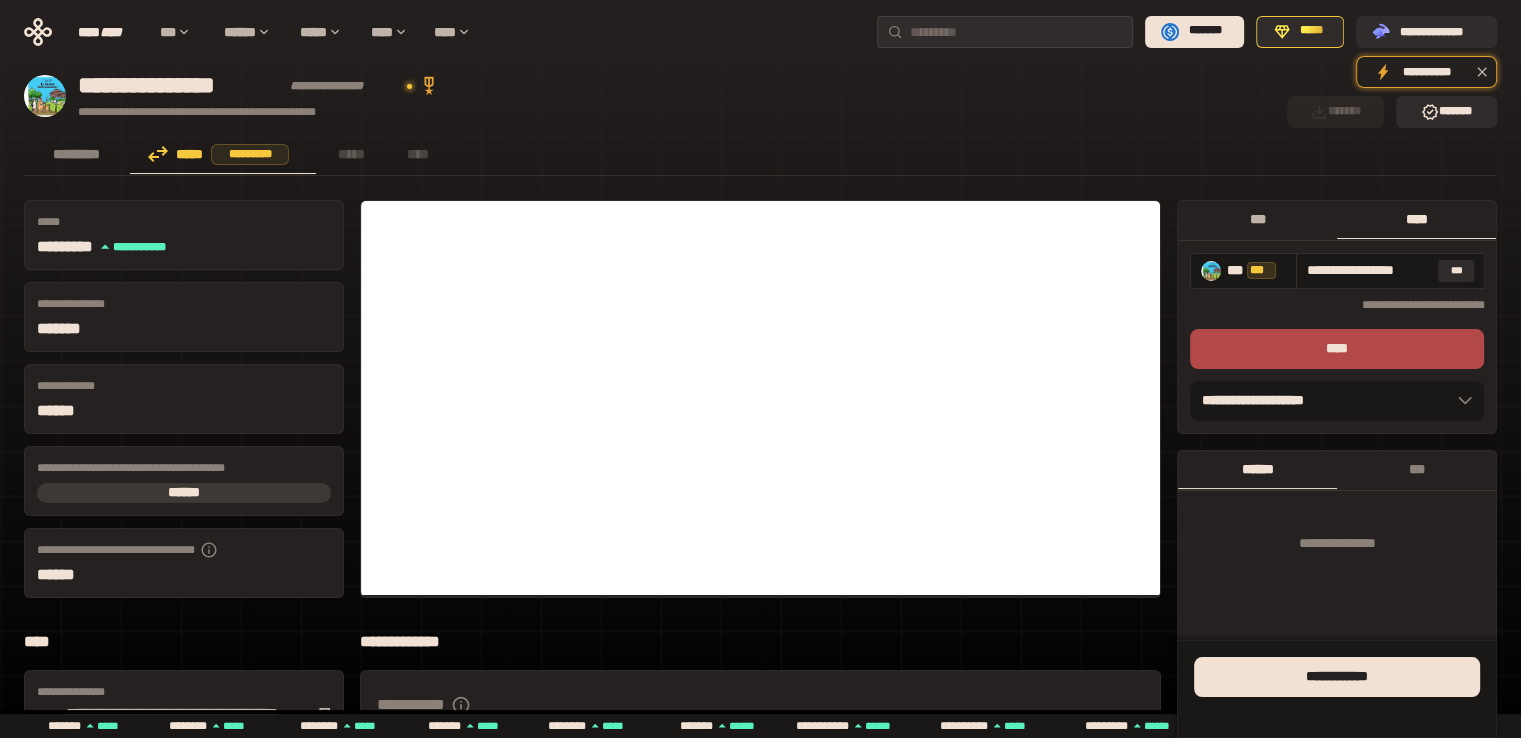click on "***" at bounding box center (1257, 219) 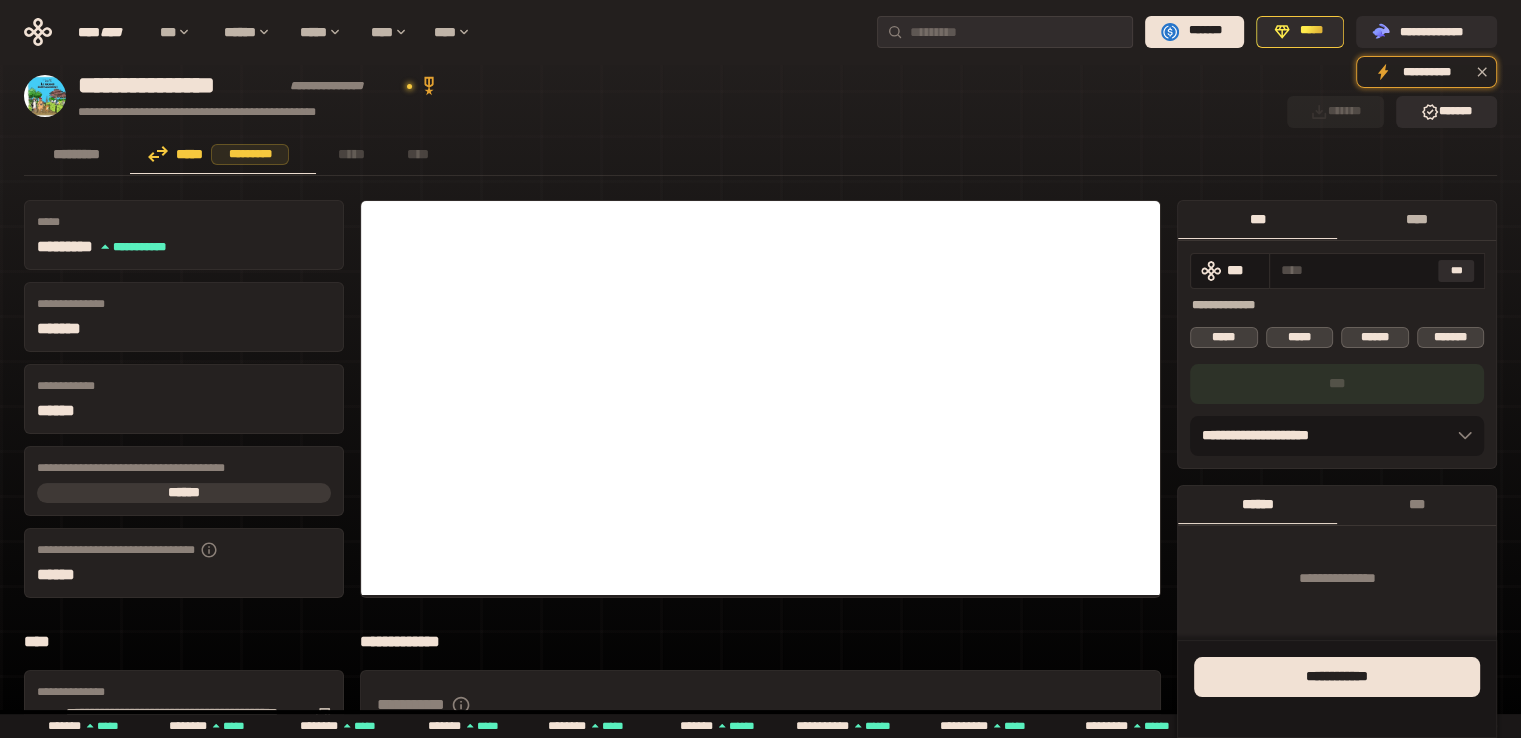 click on "****" at bounding box center (1416, 219) 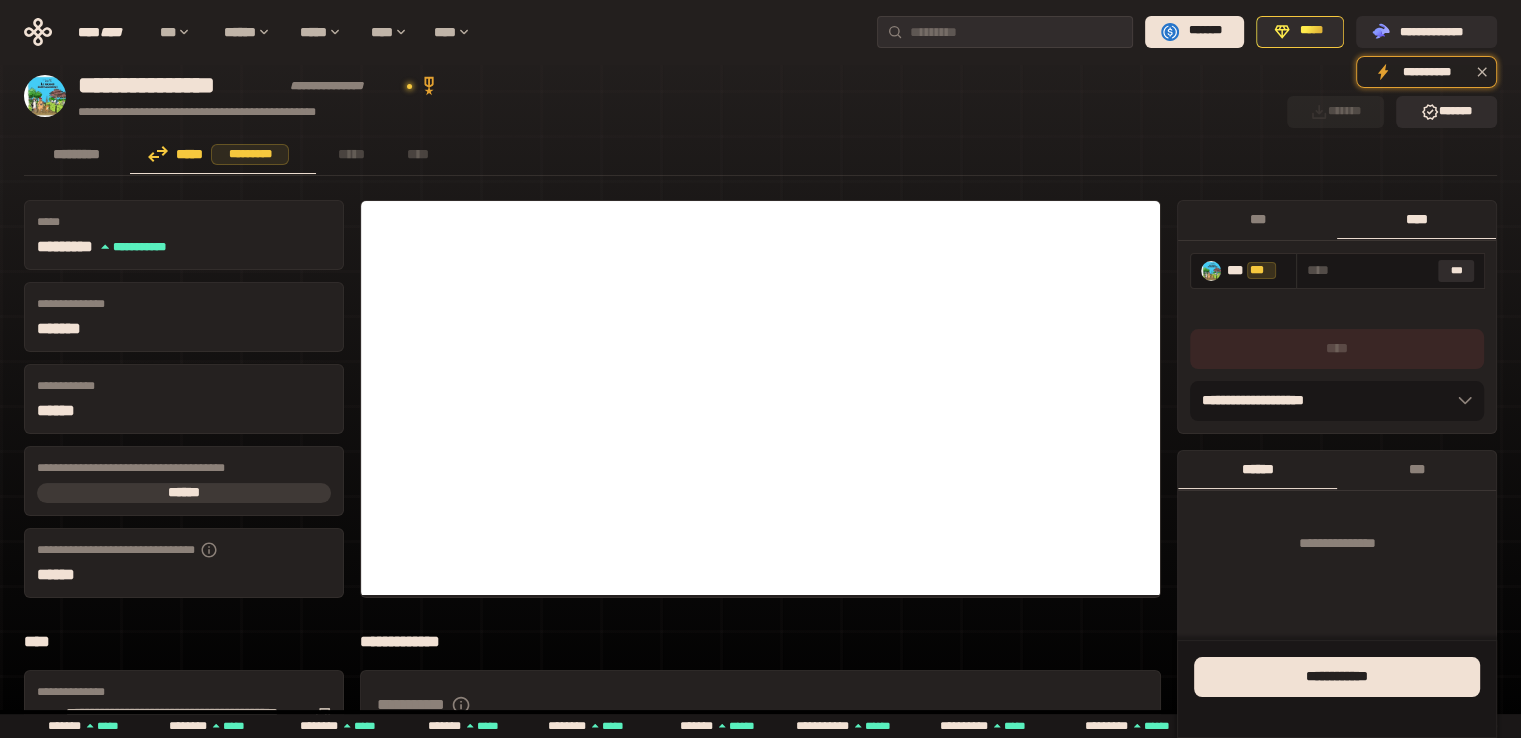scroll, scrollTop: 500, scrollLeft: 0, axis: vertical 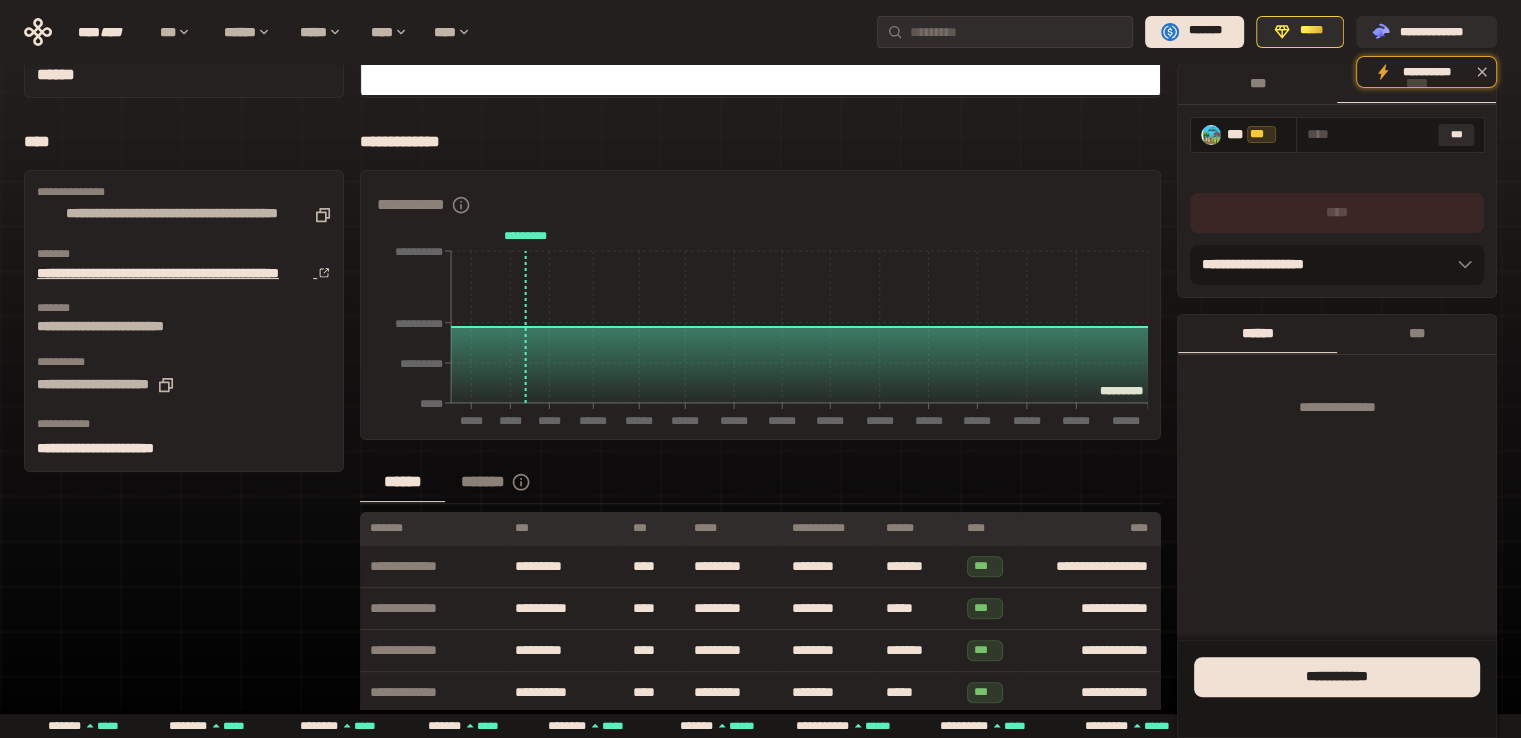click on "**********" at bounding box center (175, 273) 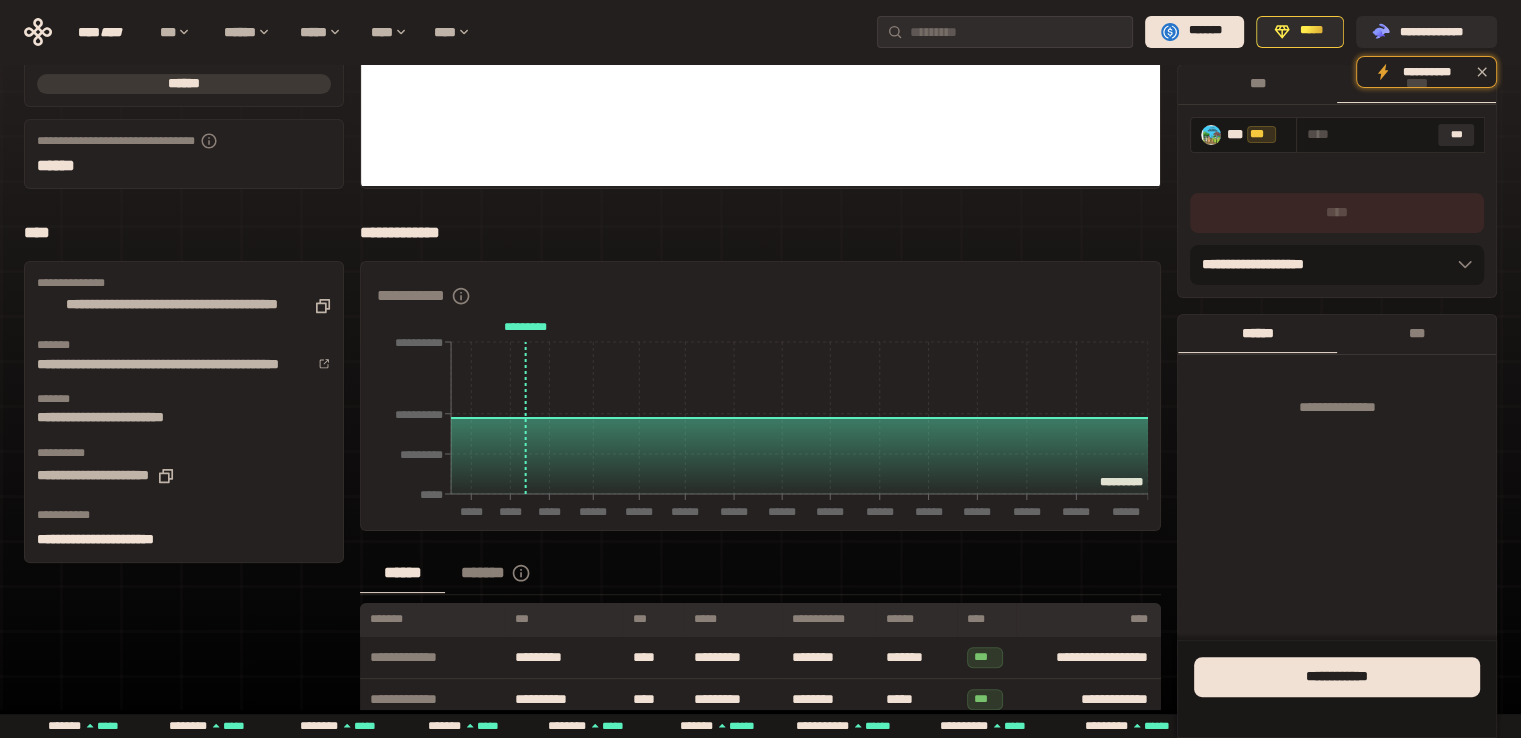 scroll, scrollTop: 0, scrollLeft: 0, axis: both 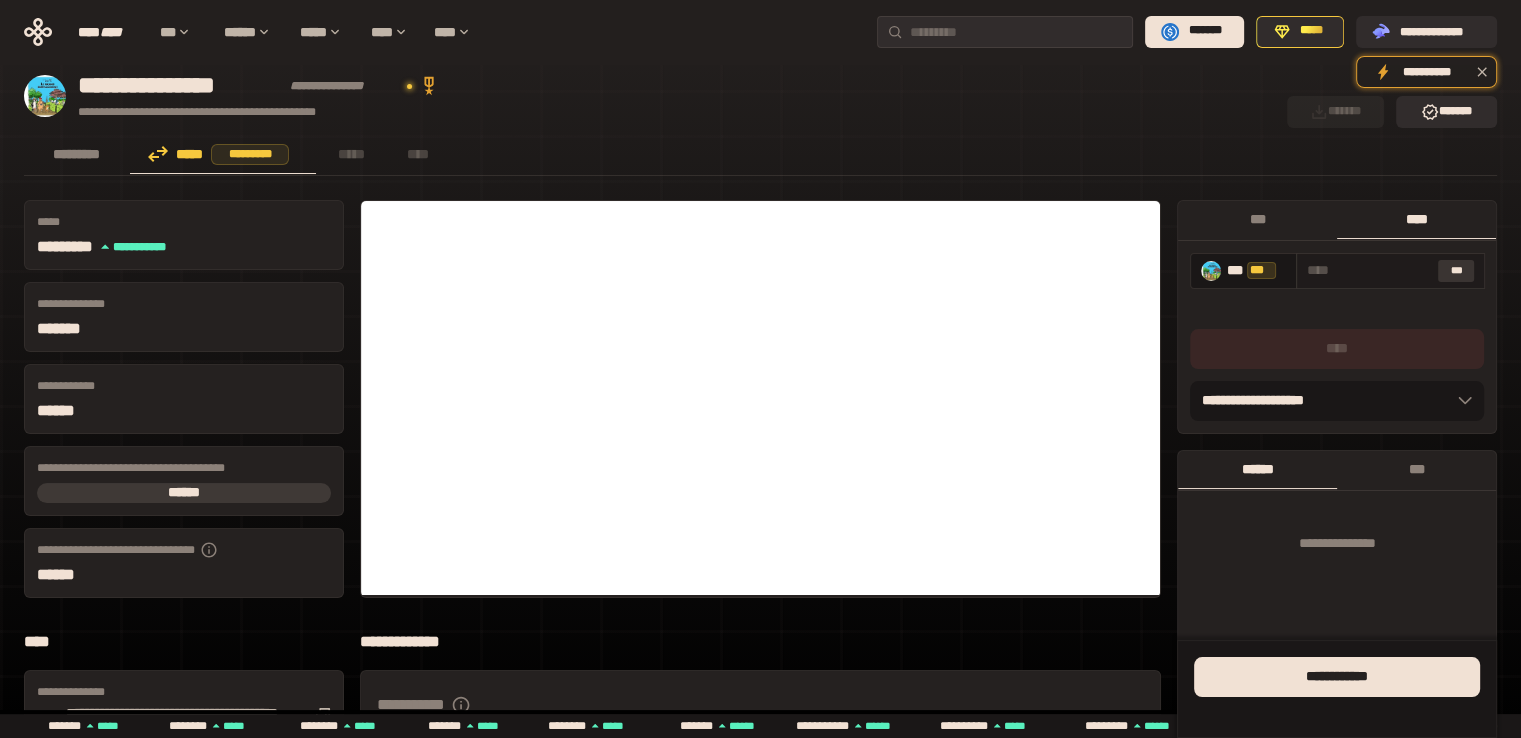 click on "***" at bounding box center (1456, 271) 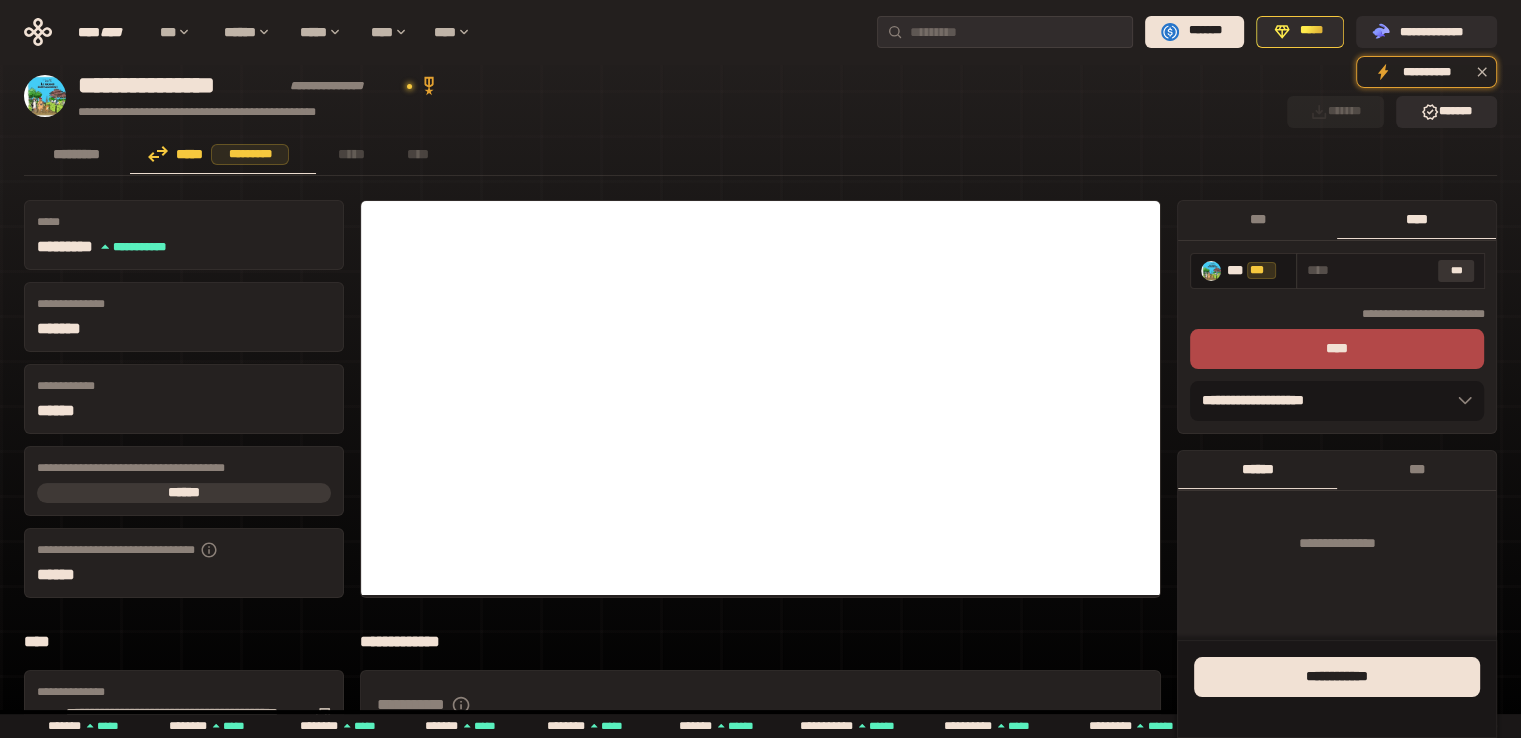click on "***" at bounding box center [1456, 271] 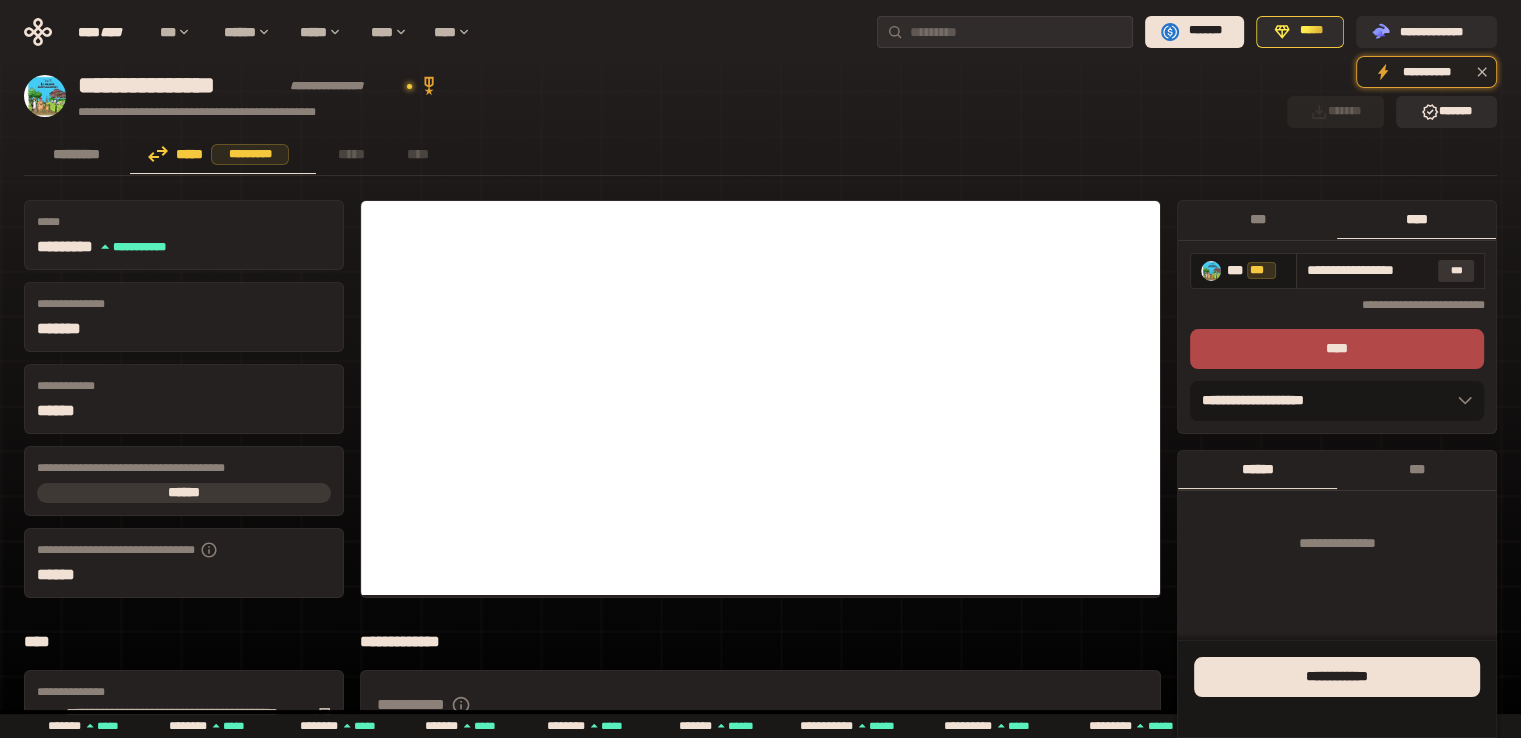click on "***" at bounding box center [1456, 271] 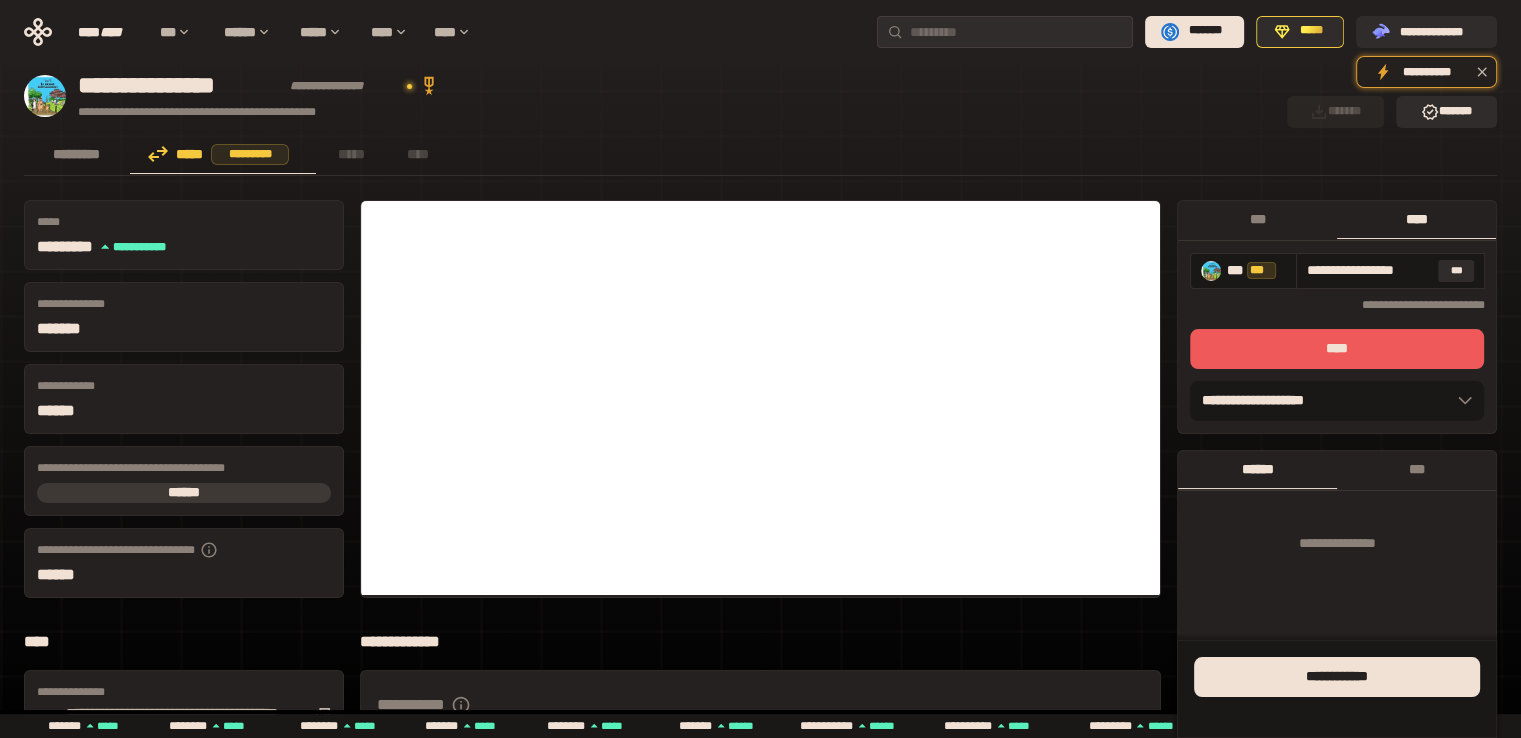 scroll, scrollTop: 0, scrollLeft: 0, axis: both 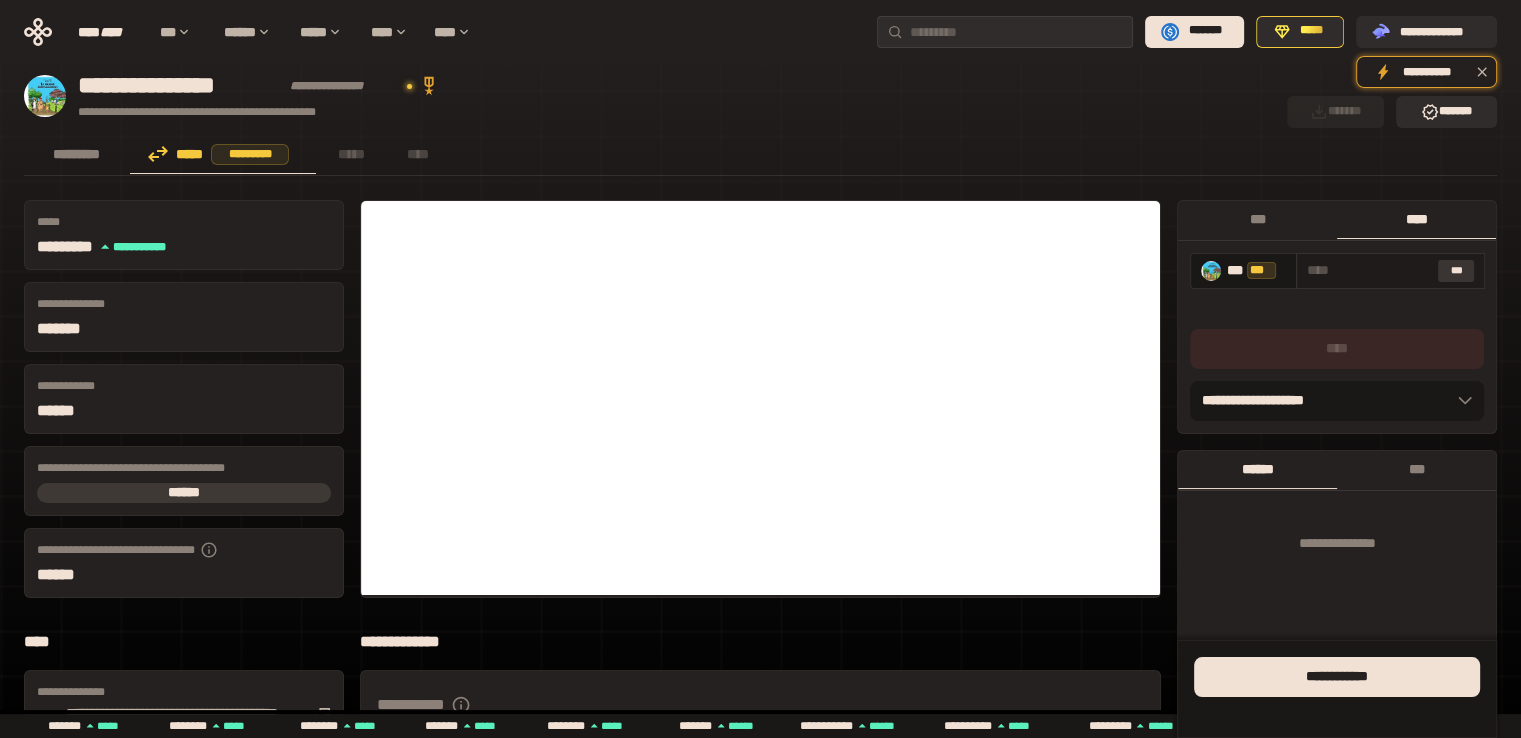 click on "***" at bounding box center [1456, 271] 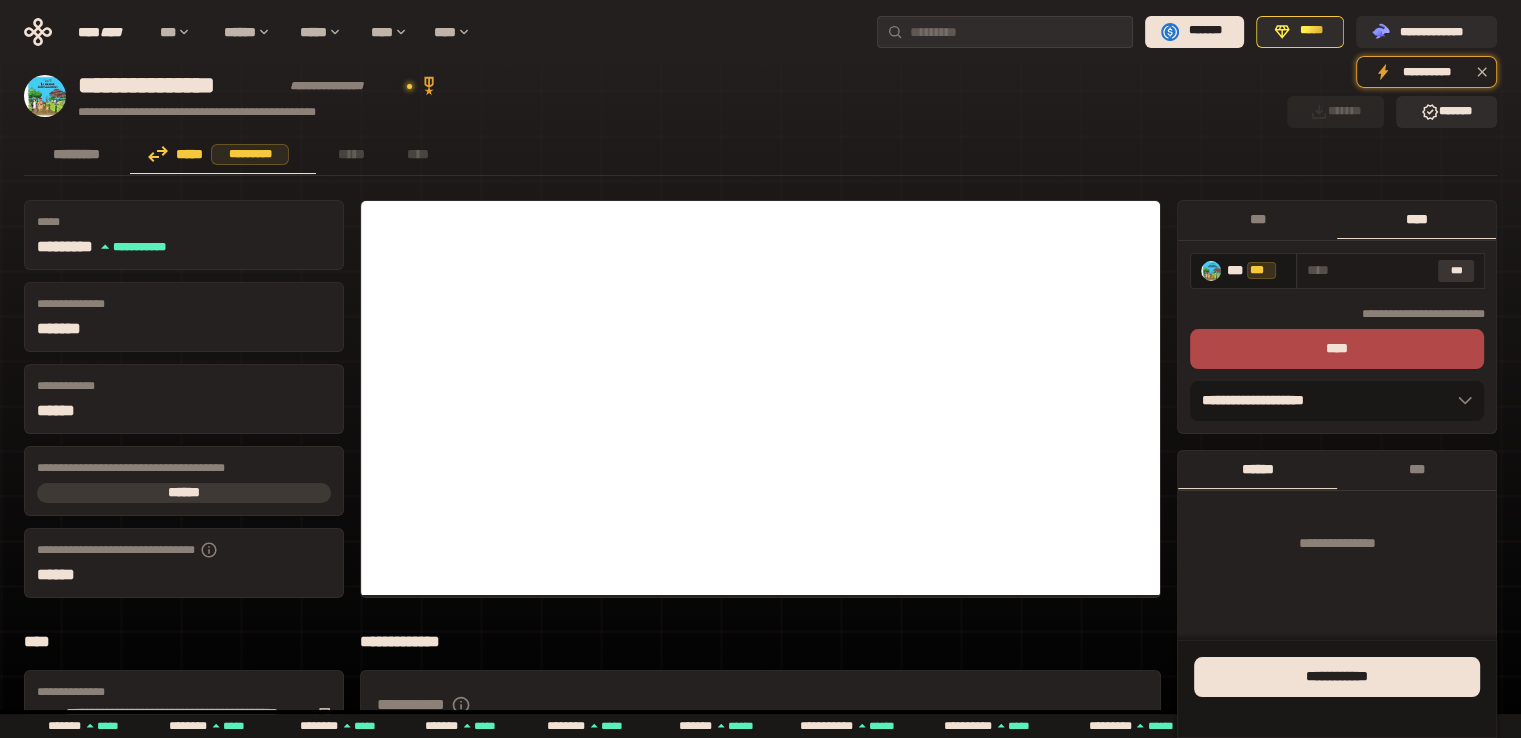 click on "***" at bounding box center [1456, 271] 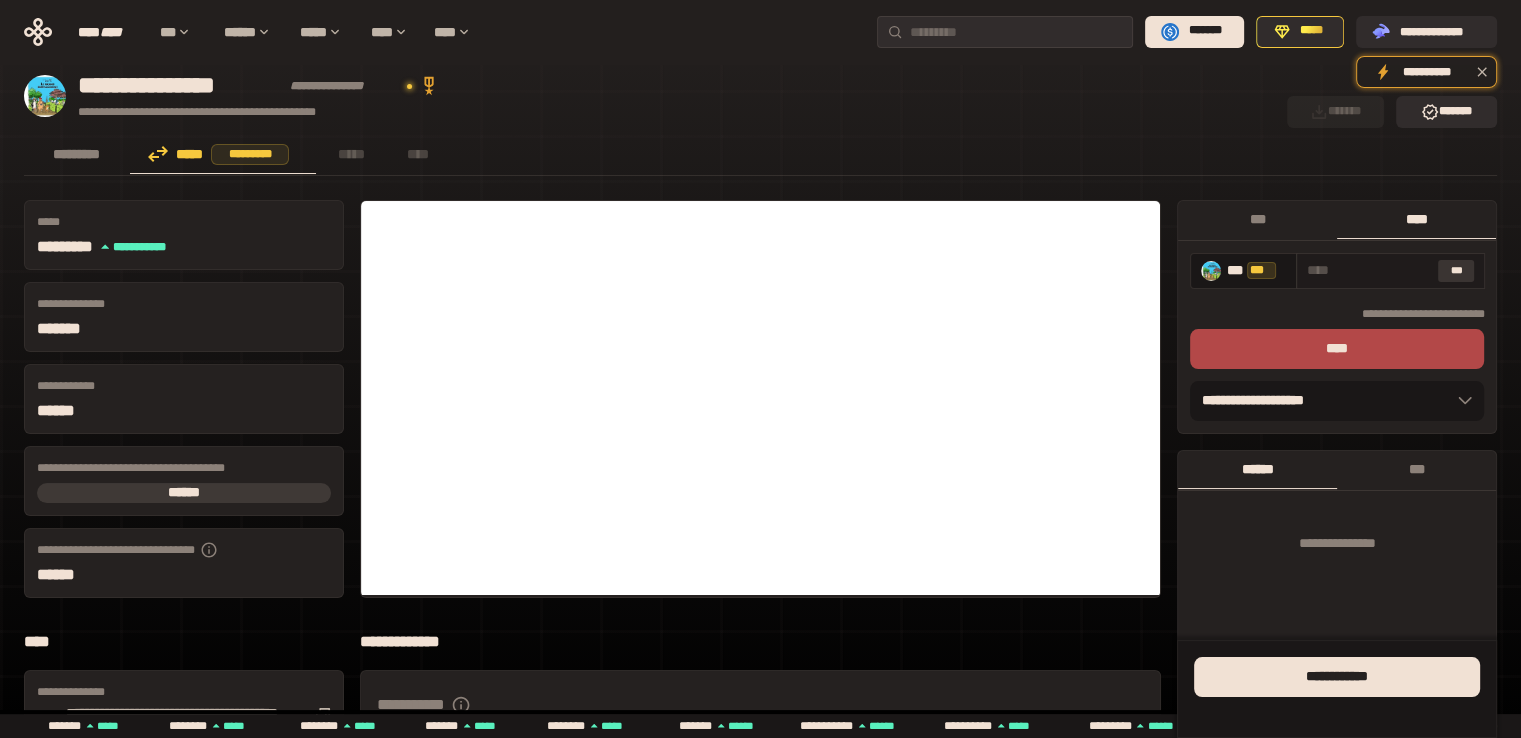 type on "**********" 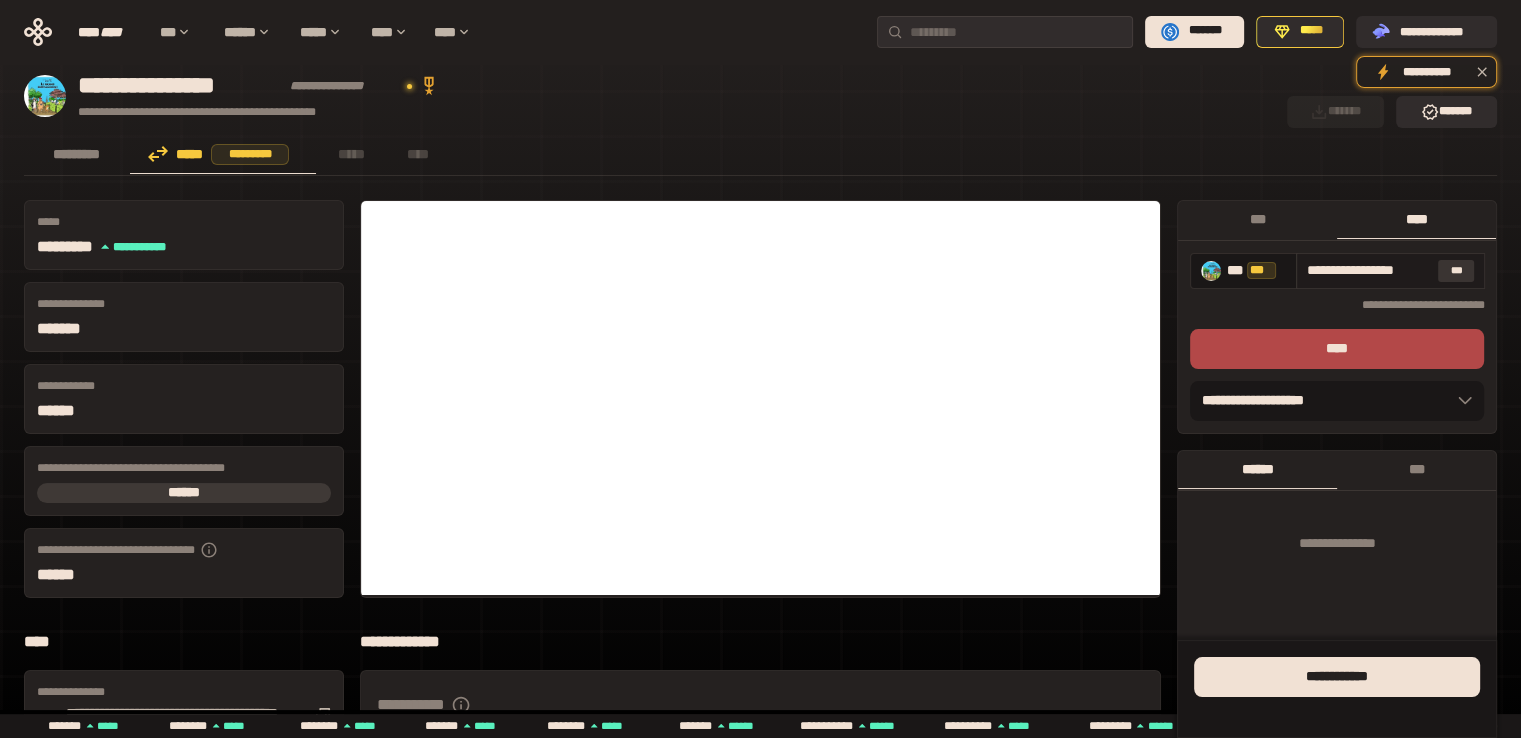 scroll, scrollTop: 0, scrollLeft: 23, axis: horizontal 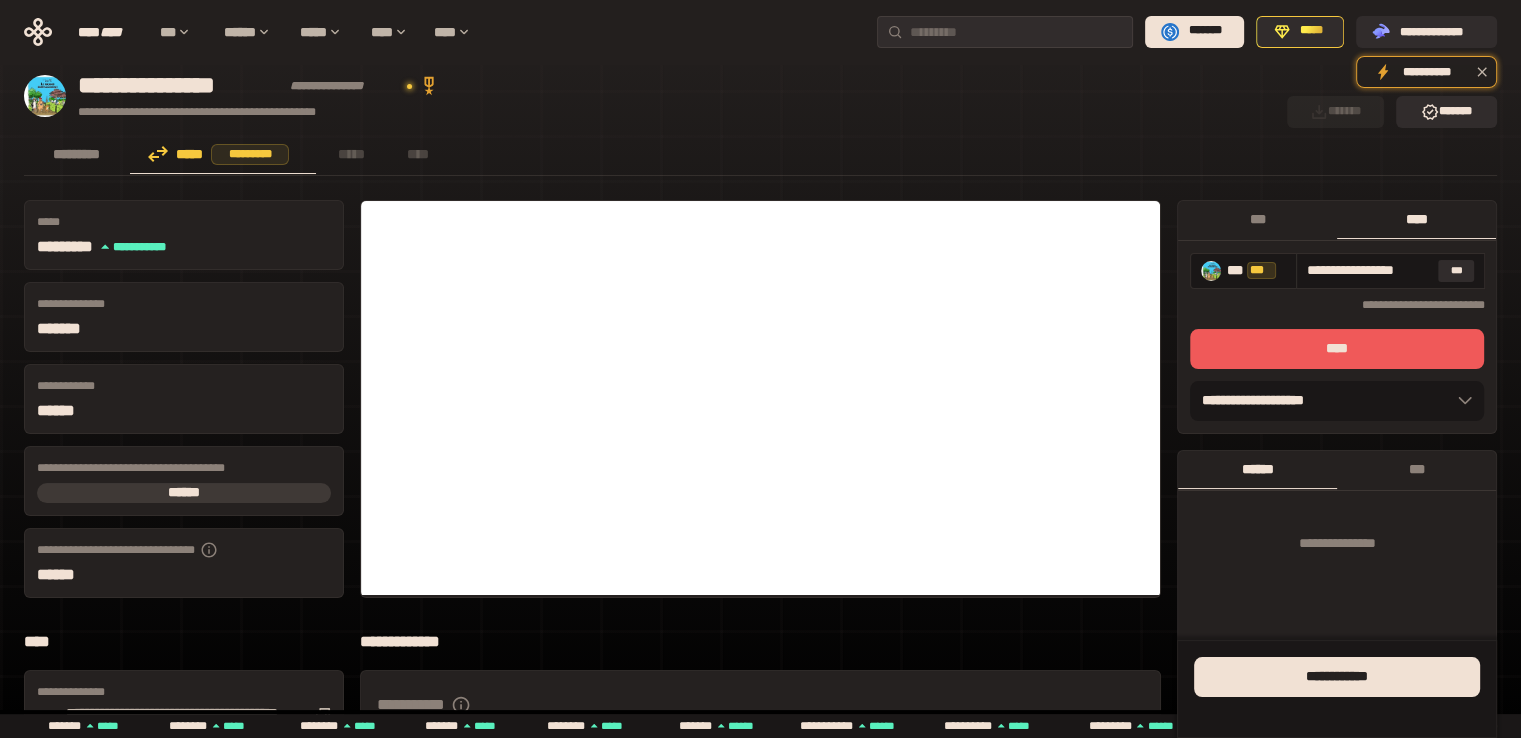 click on "****" at bounding box center [1337, 349] 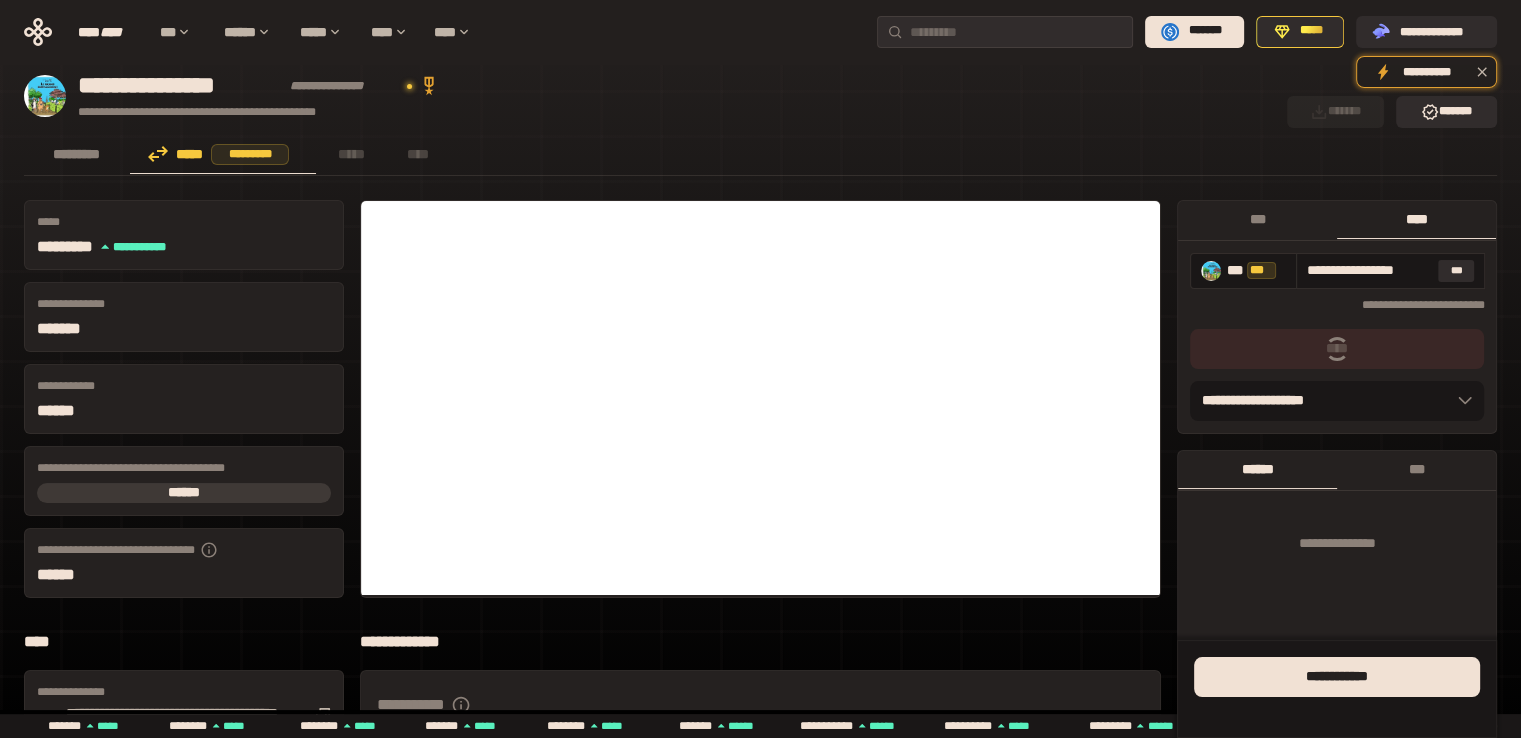 scroll, scrollTop: 0, scrollLeft: 0, axis: both 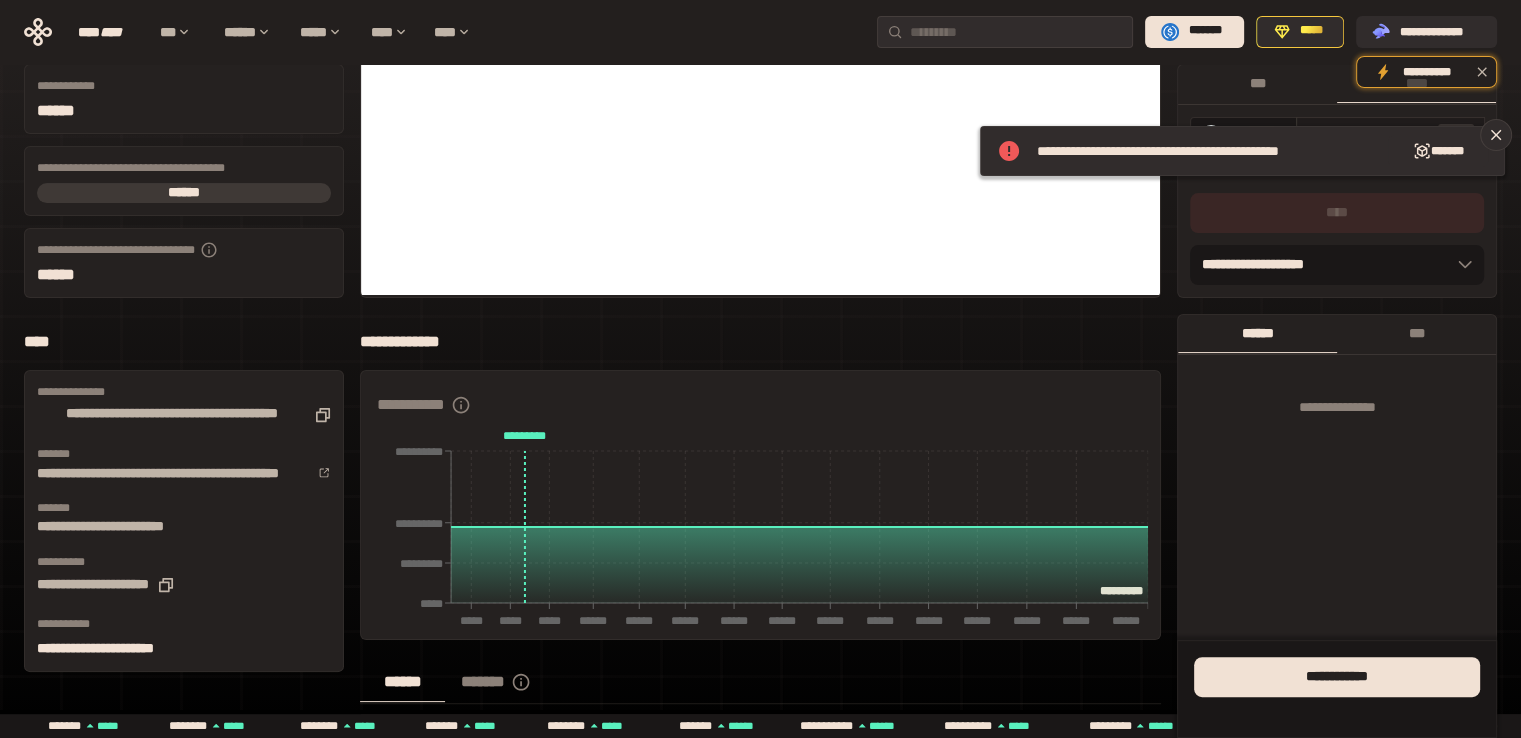 click on "***" at bounding box center [1456, 135] 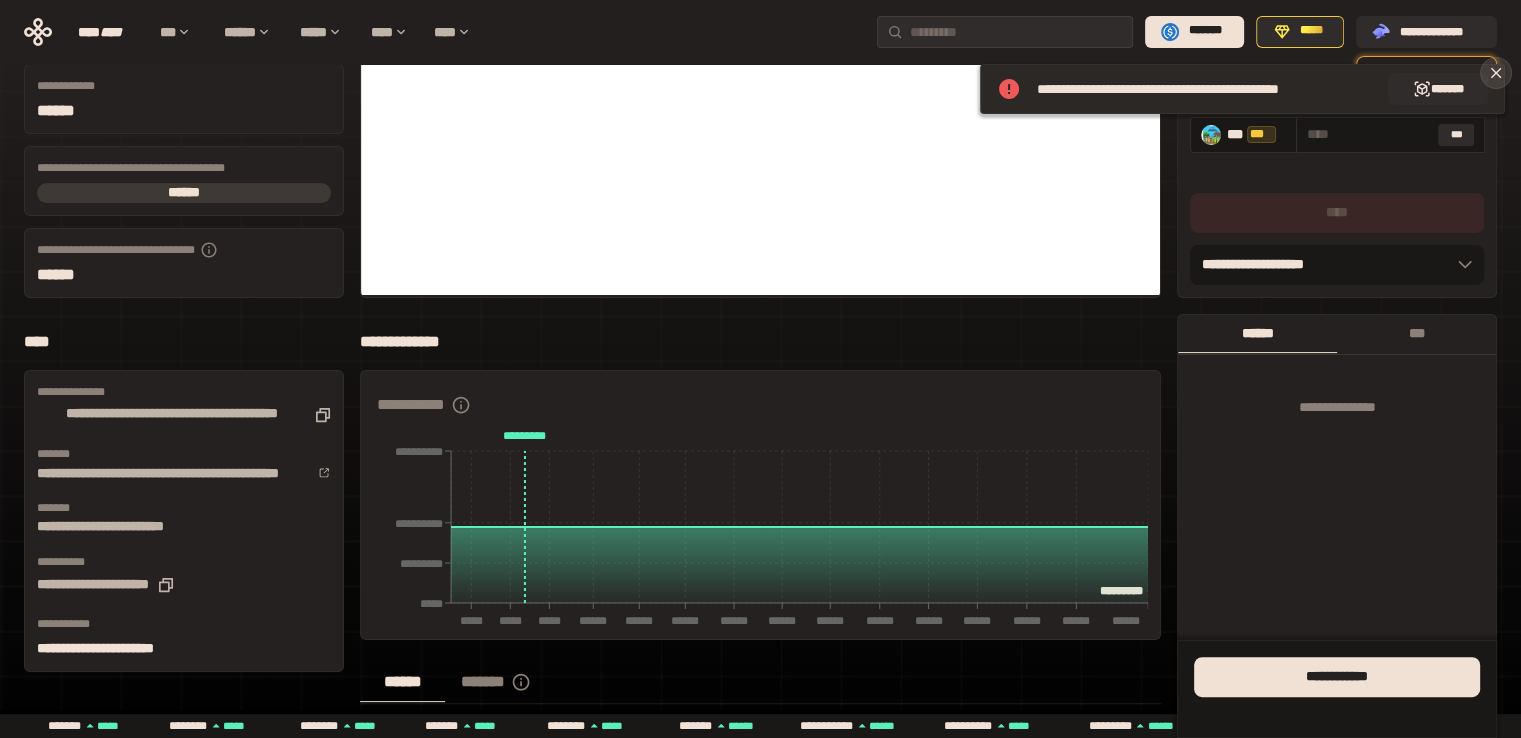type on "*" 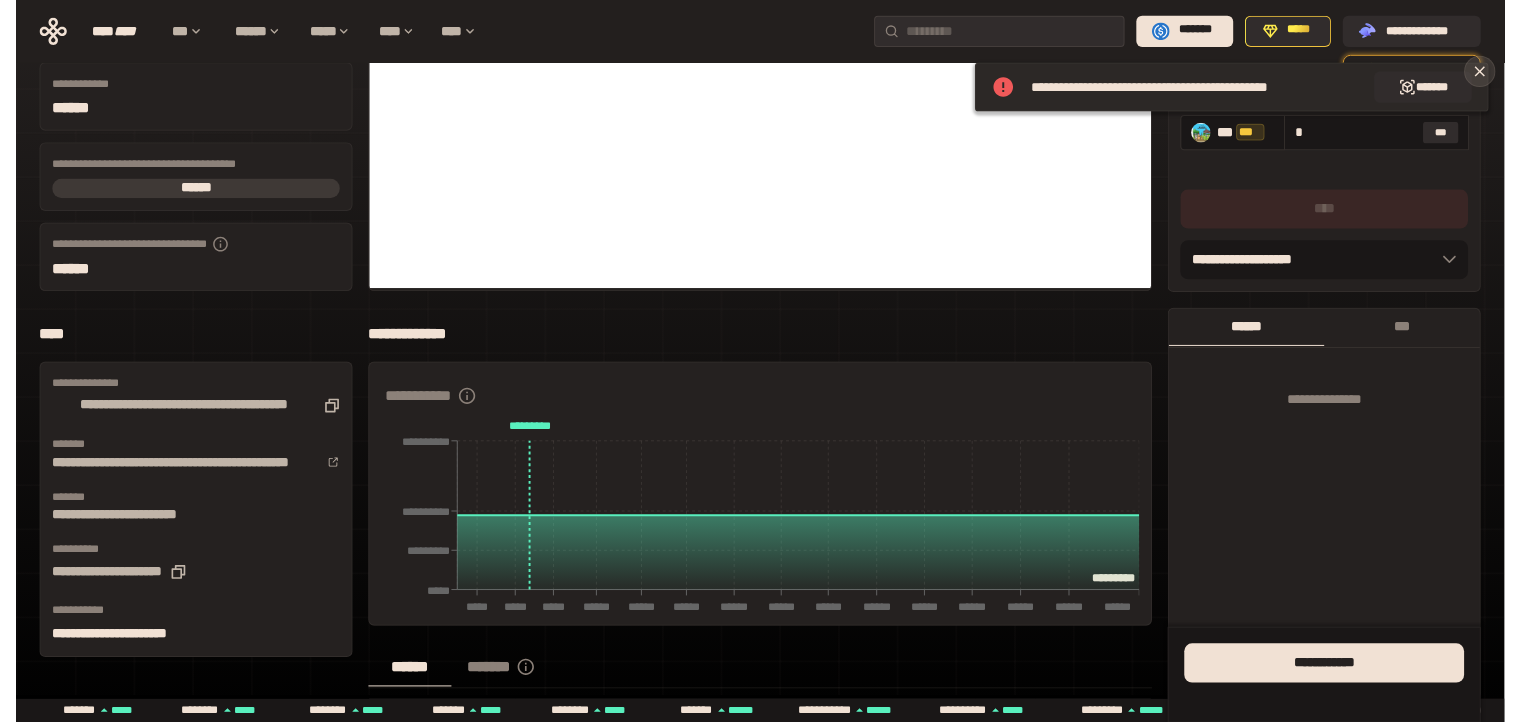 scroll, scrollTop: 0, scrollLeft: 0, axis: both 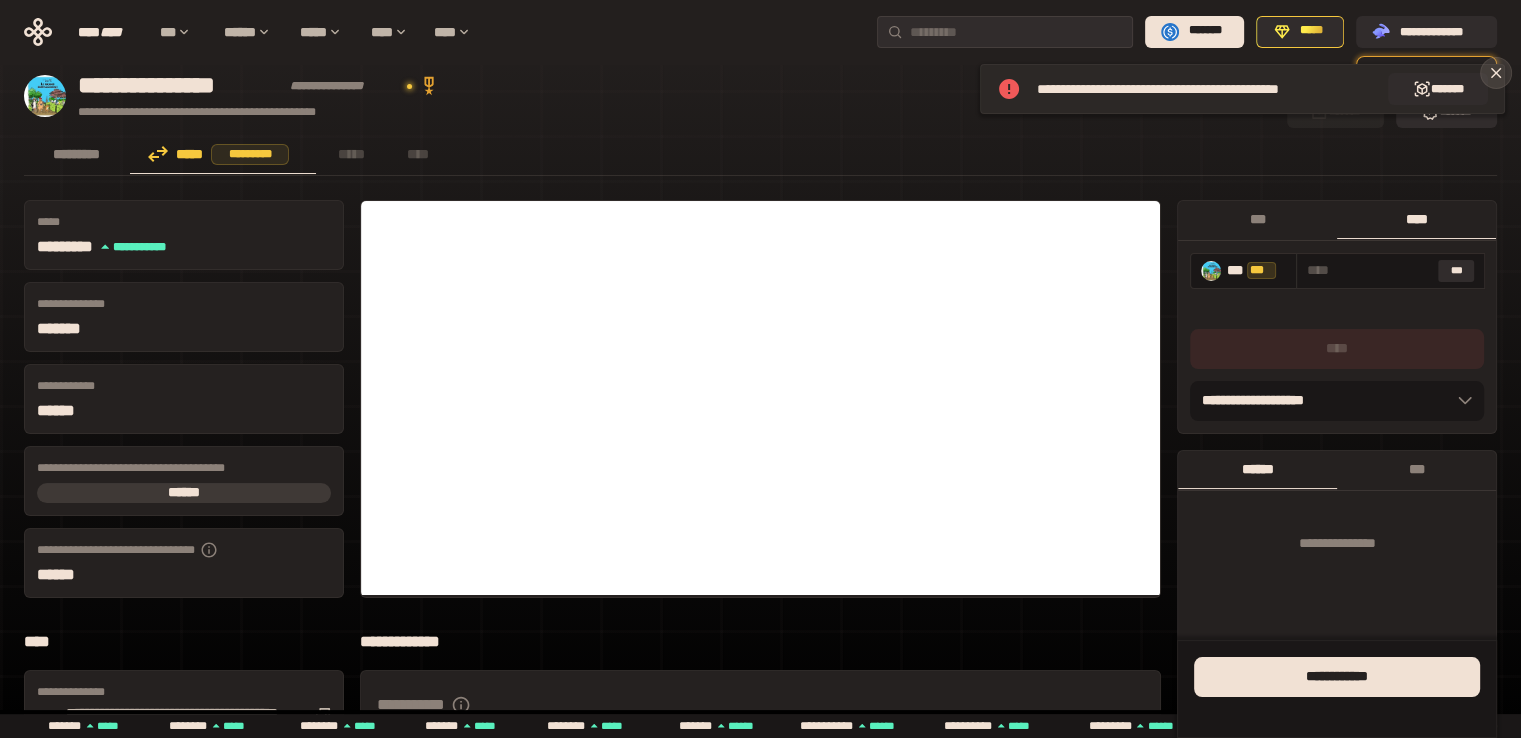 click on "**********" at bounding box center (760, 369) 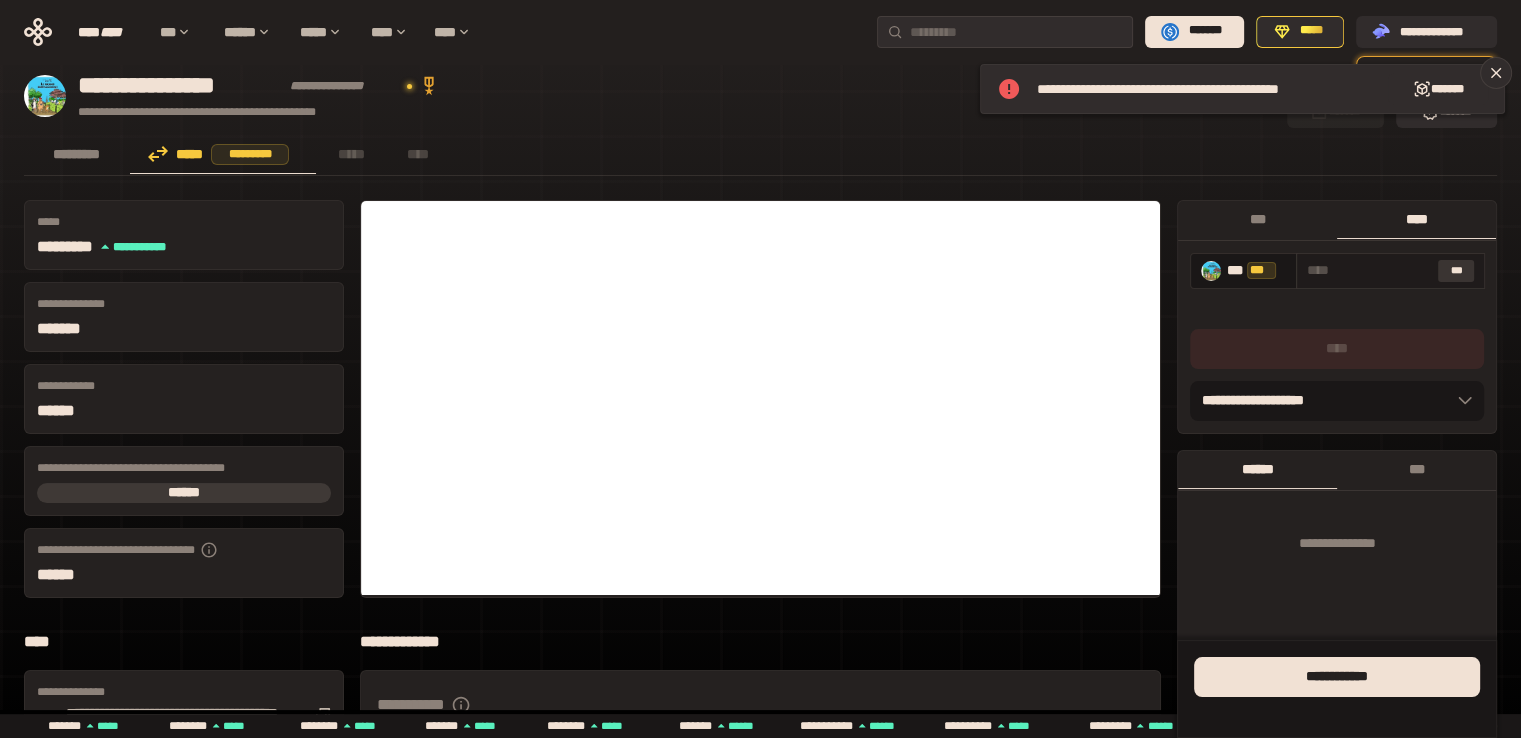 click on "***" at bounding box center (1456, 271) 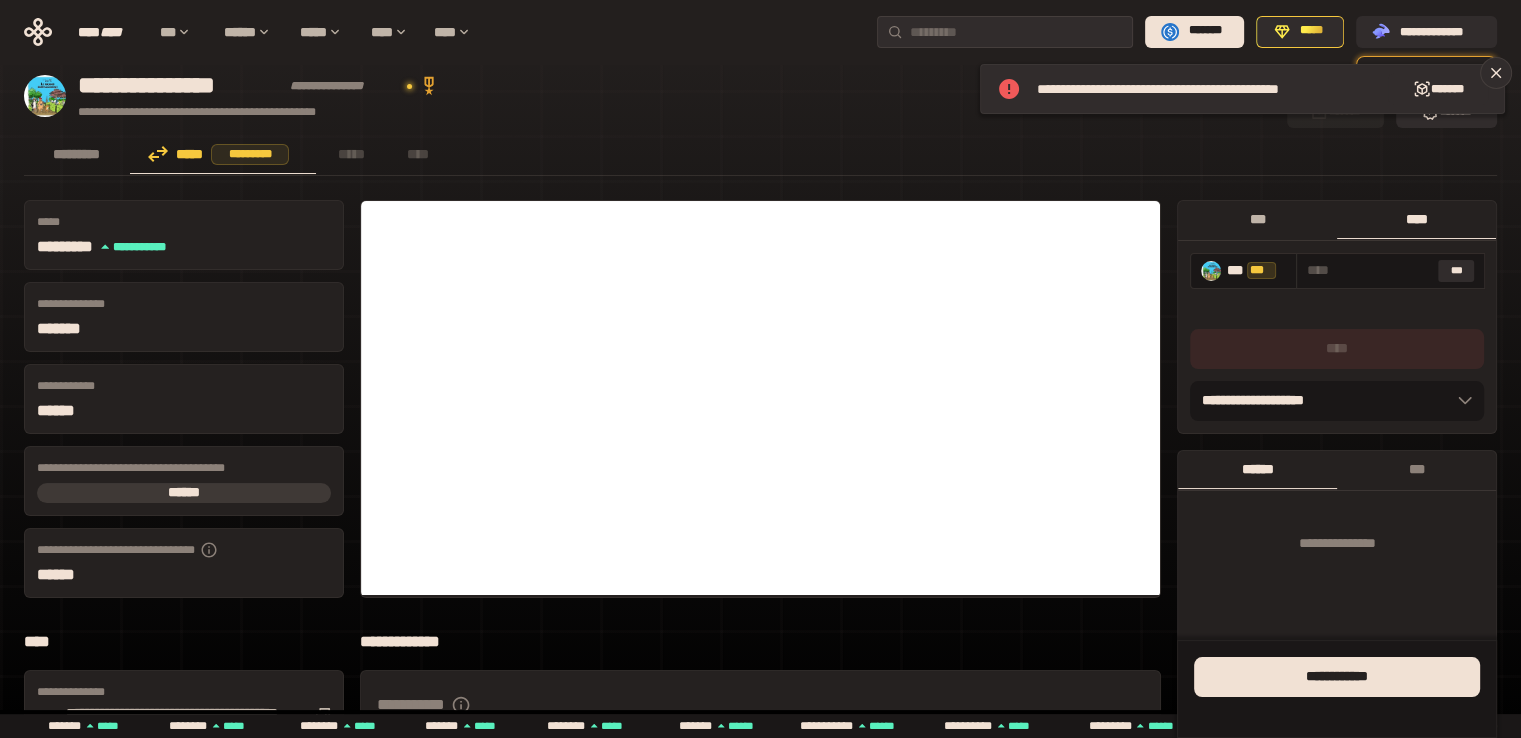 click on "***" at bounding box center [1456, 271] 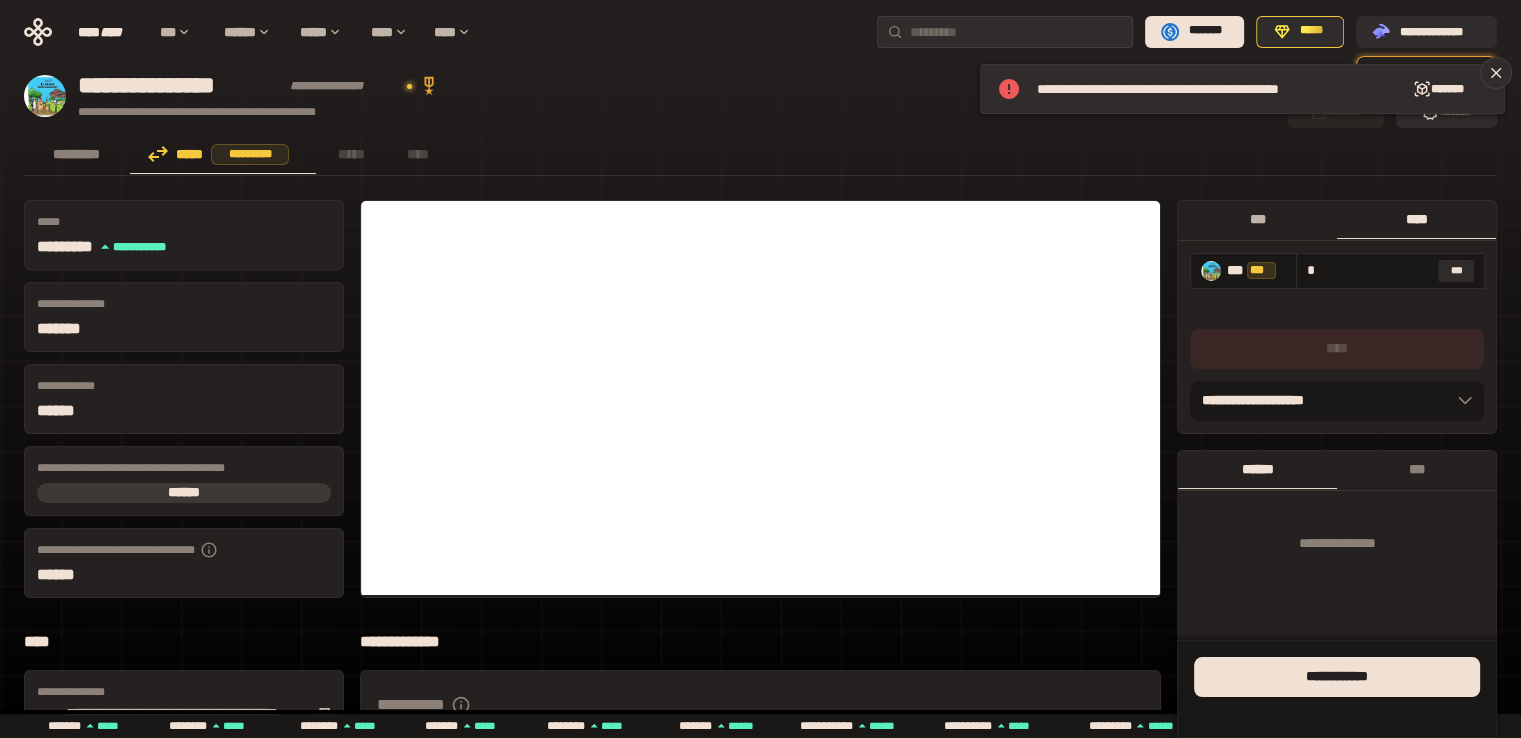 click on "***" at bounding box center (1257, 219) 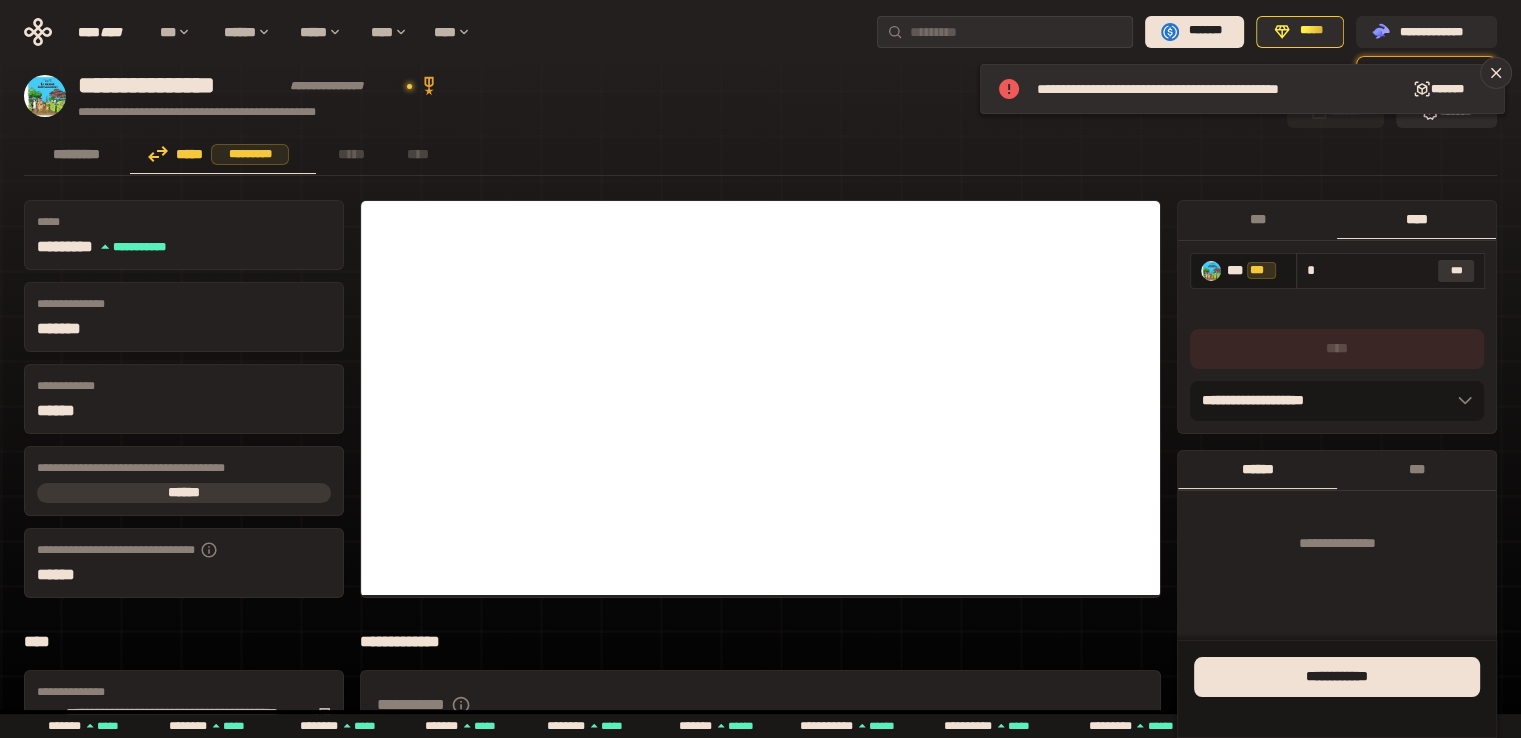 click on "****" at bounding box center [1416, 219] 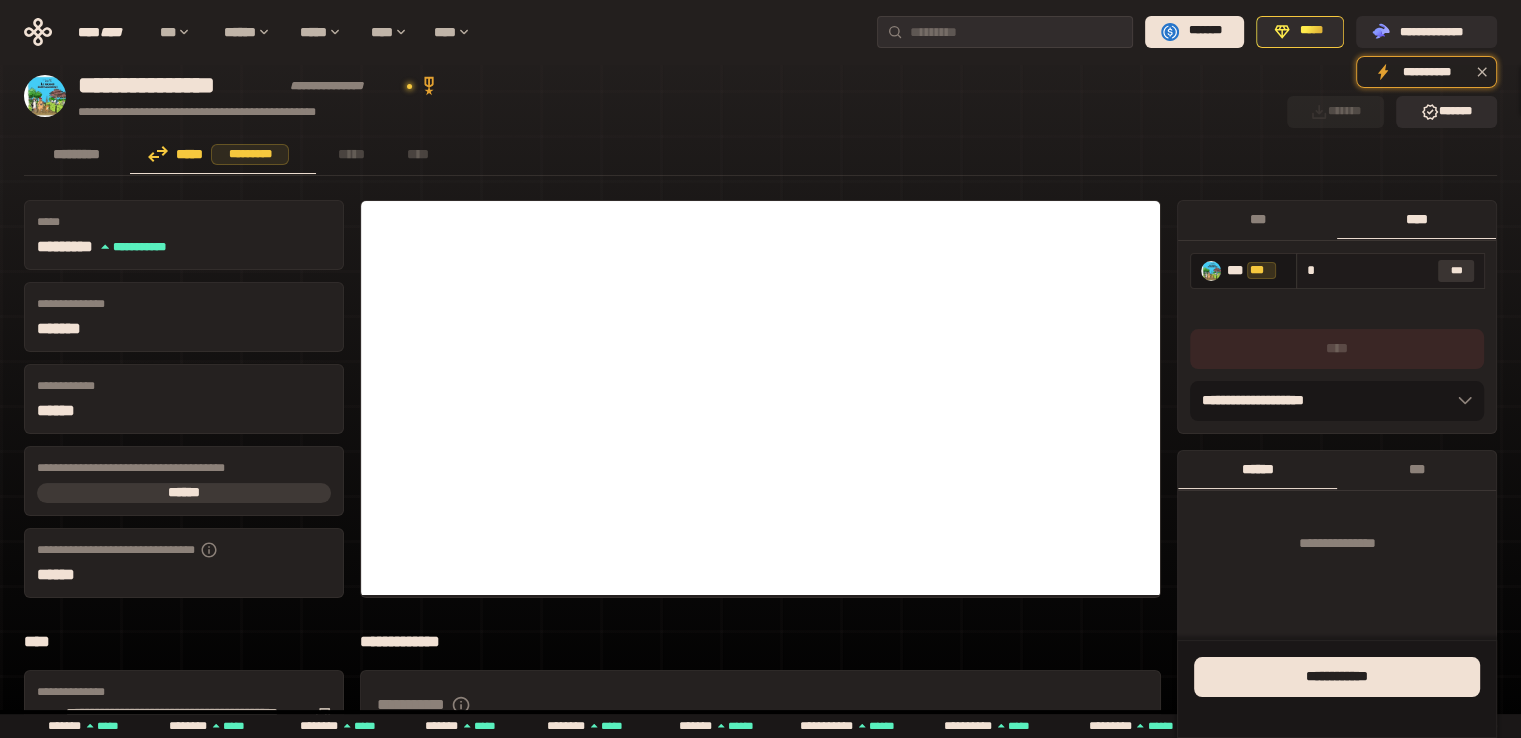 click on "***" at bounding box center (1456, 271) 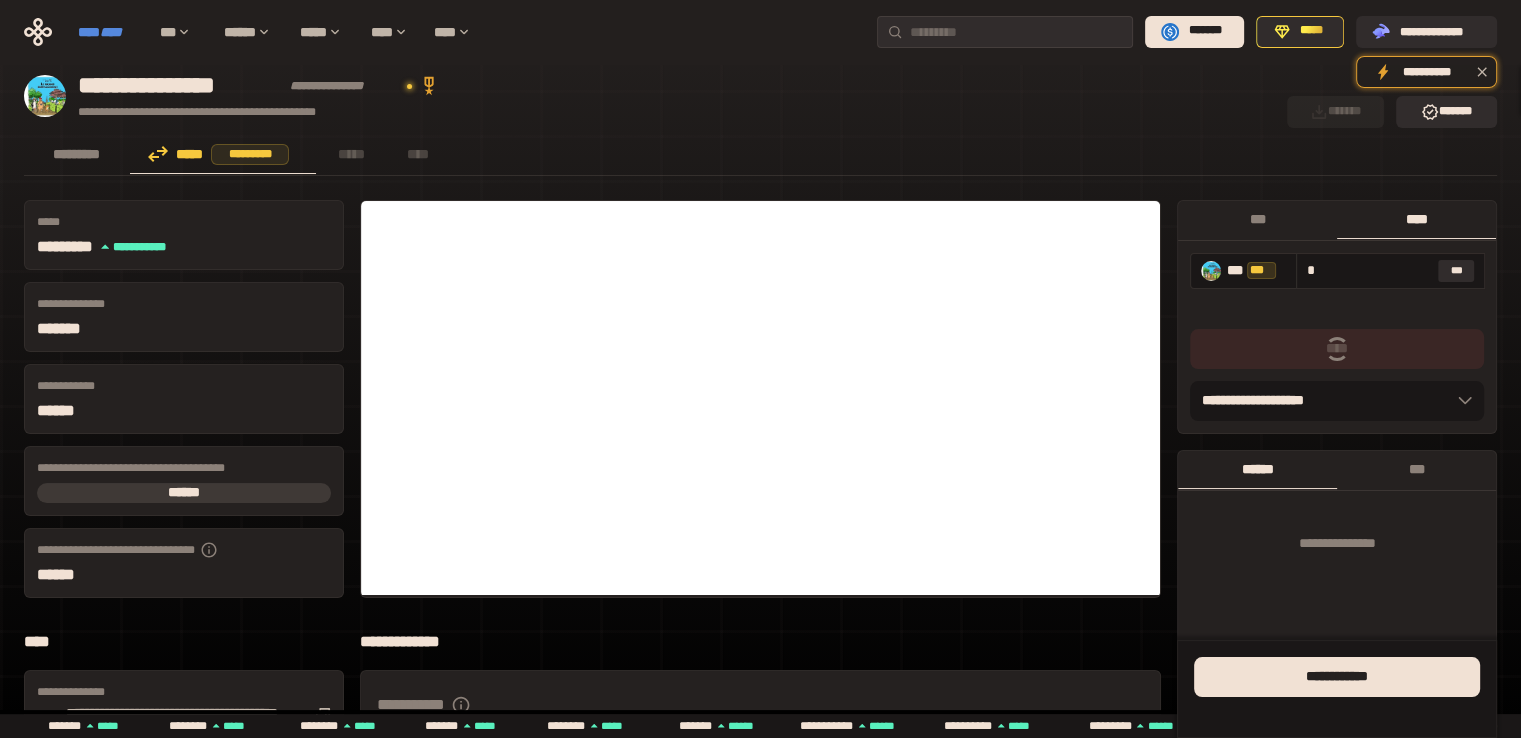 click on "**** ****" at bounding box center (109, 32) 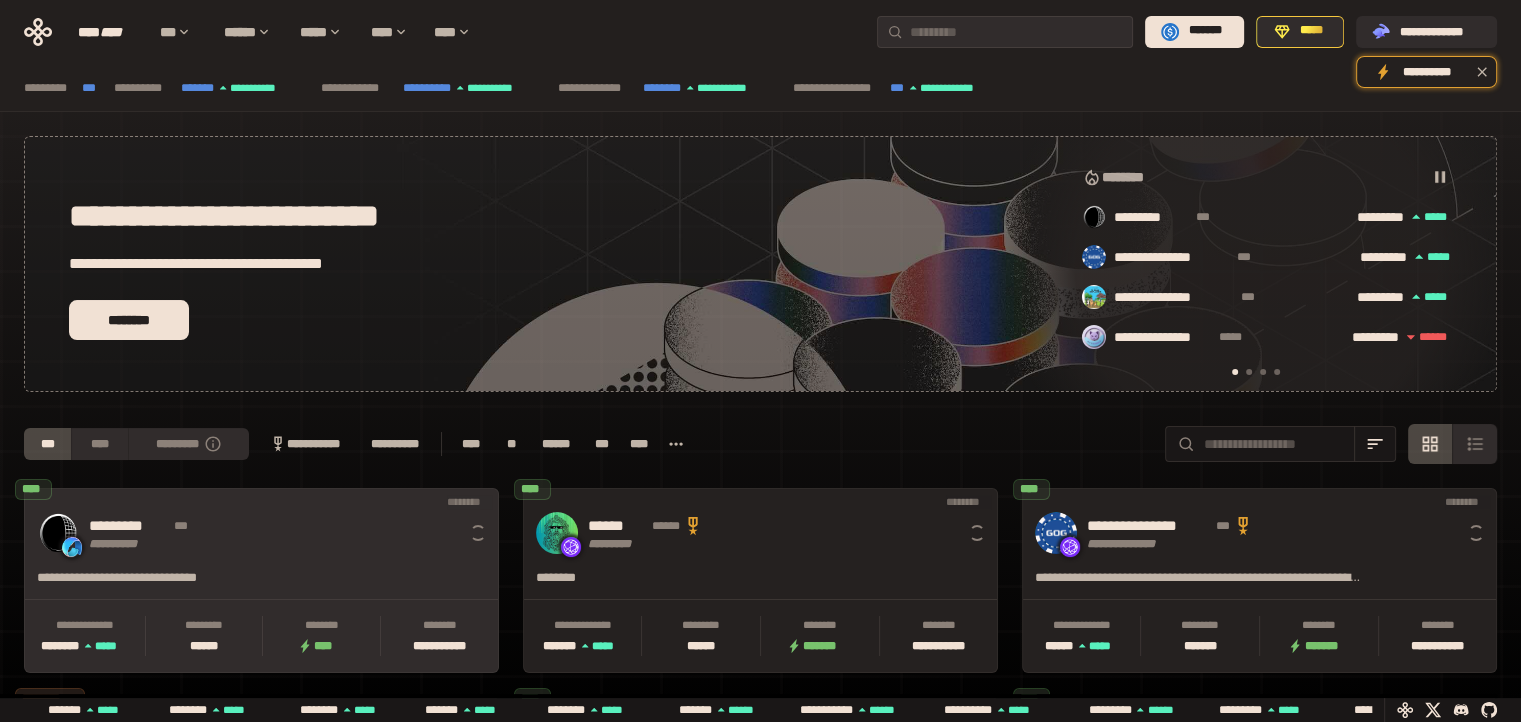 scroll, scrollTop: 0, scrollLeft: 16, axis: horizontal 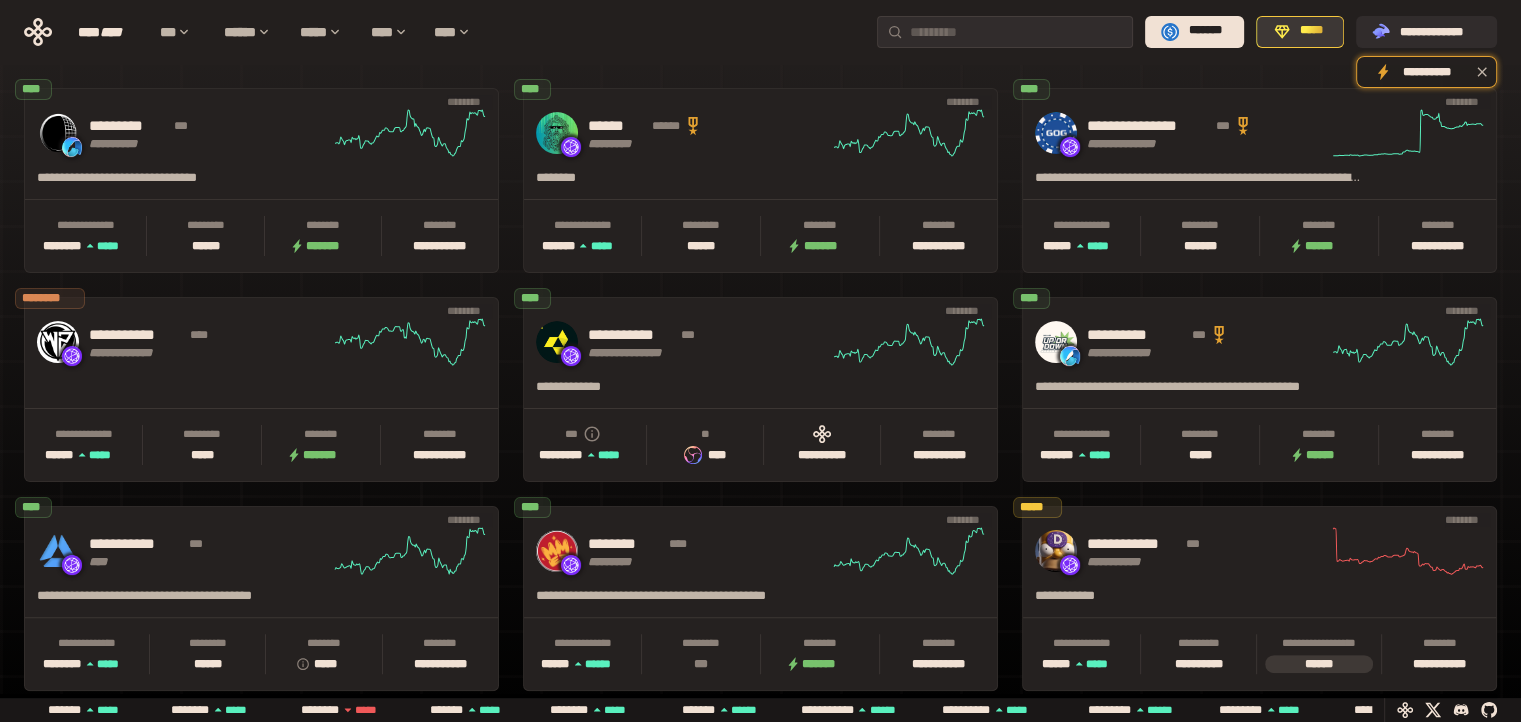 click on "*****" at bounding box center (1311, 31) 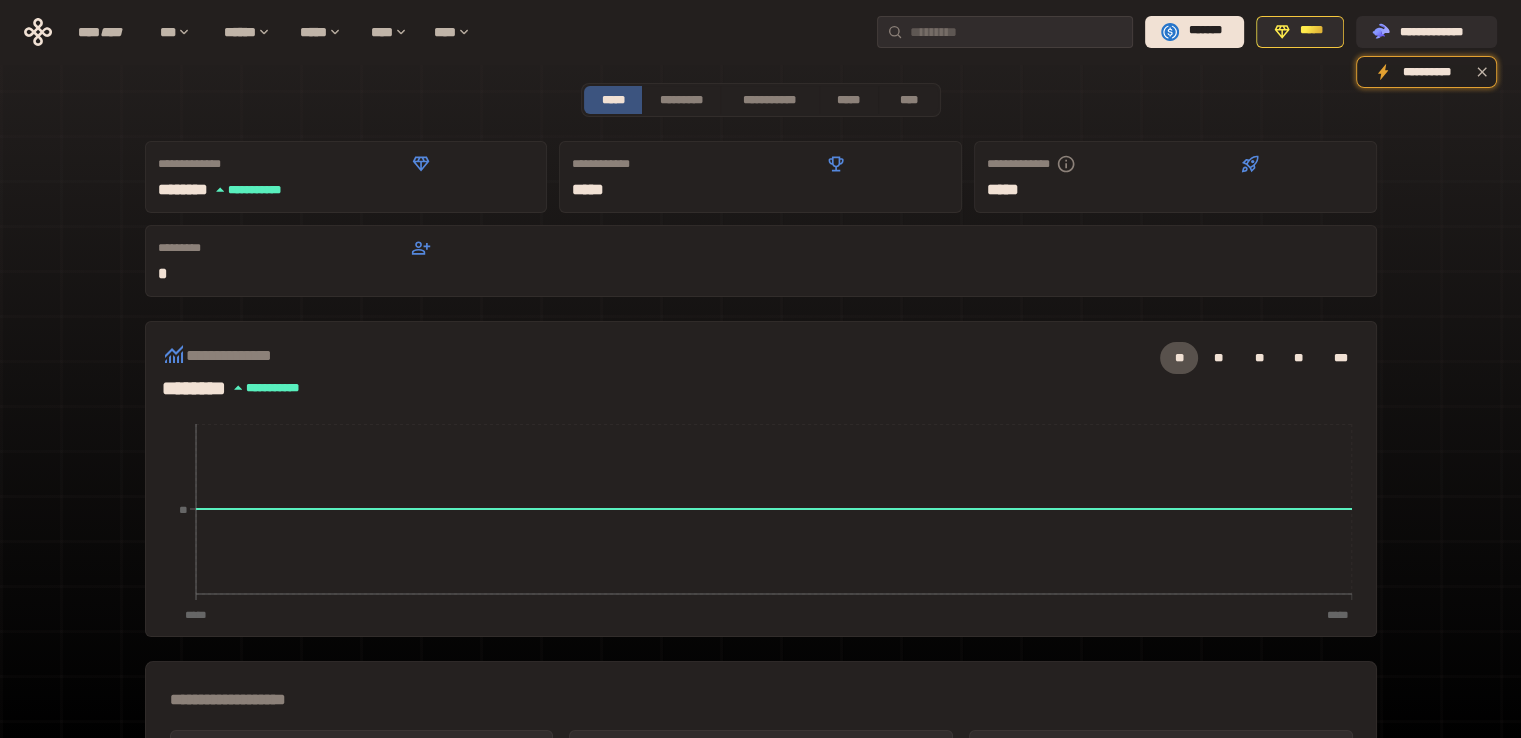 scroll, scrollTop: 0, scrollLeft: 0, axis: both 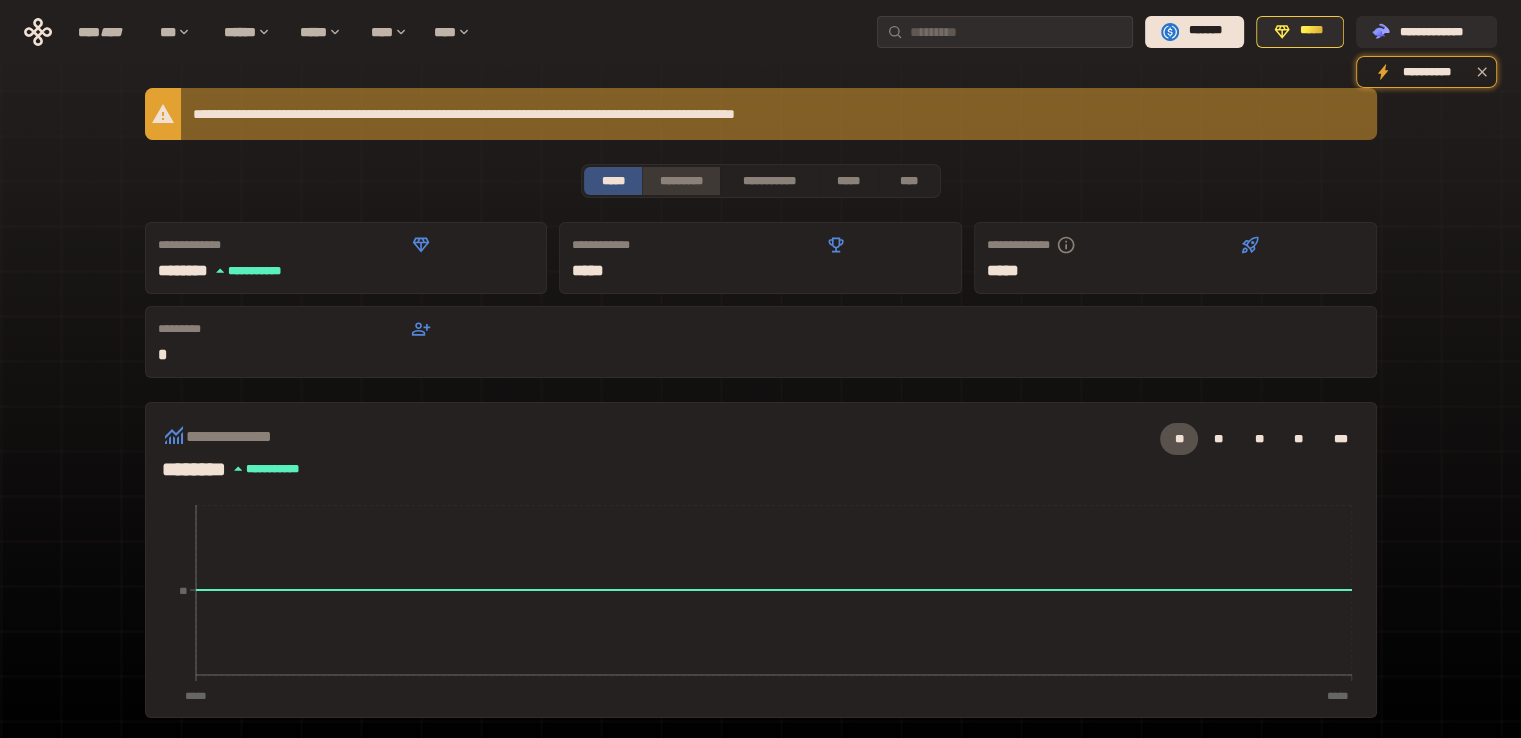 click on "*********" at bounding box center [680, 181] 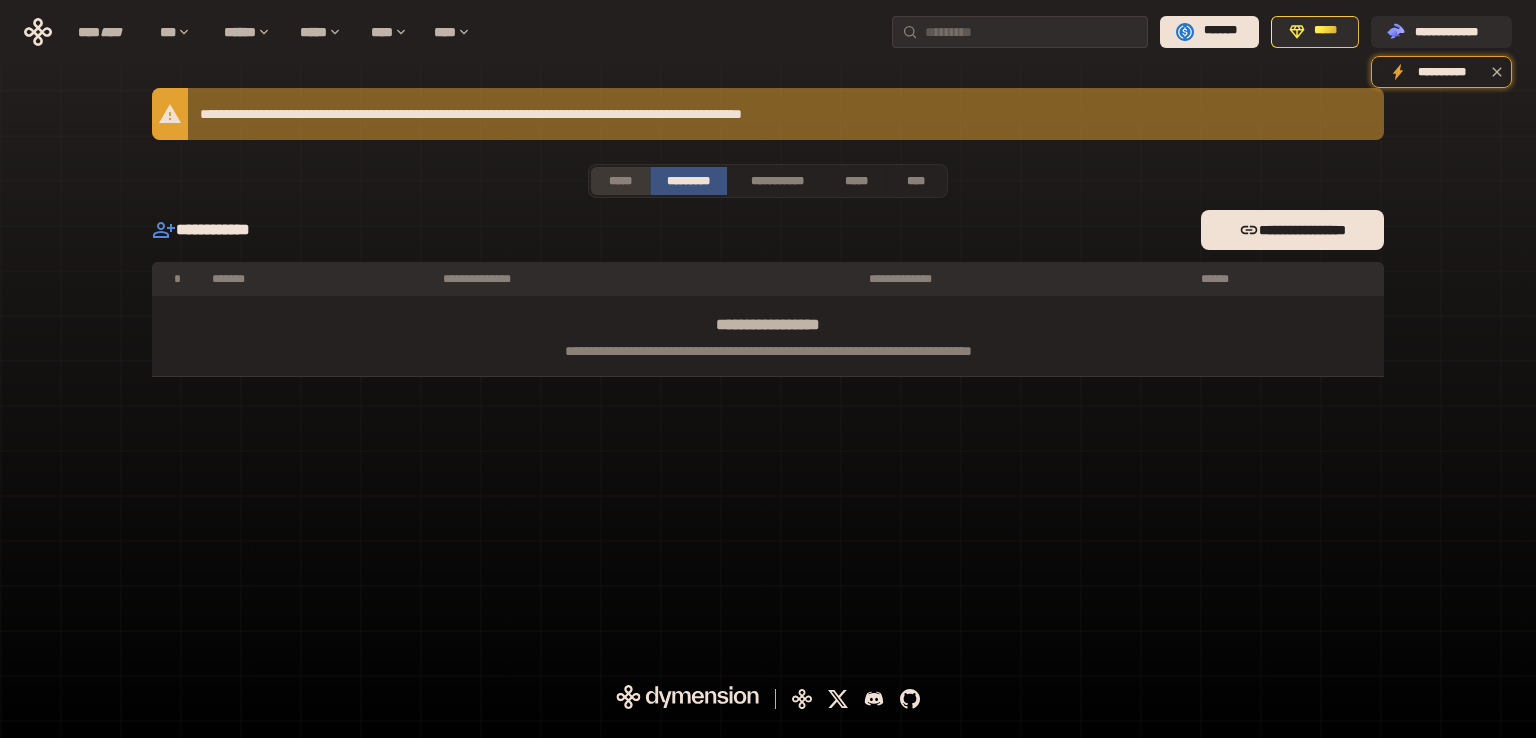 click on "*****" at bounding box center (620, 181) 